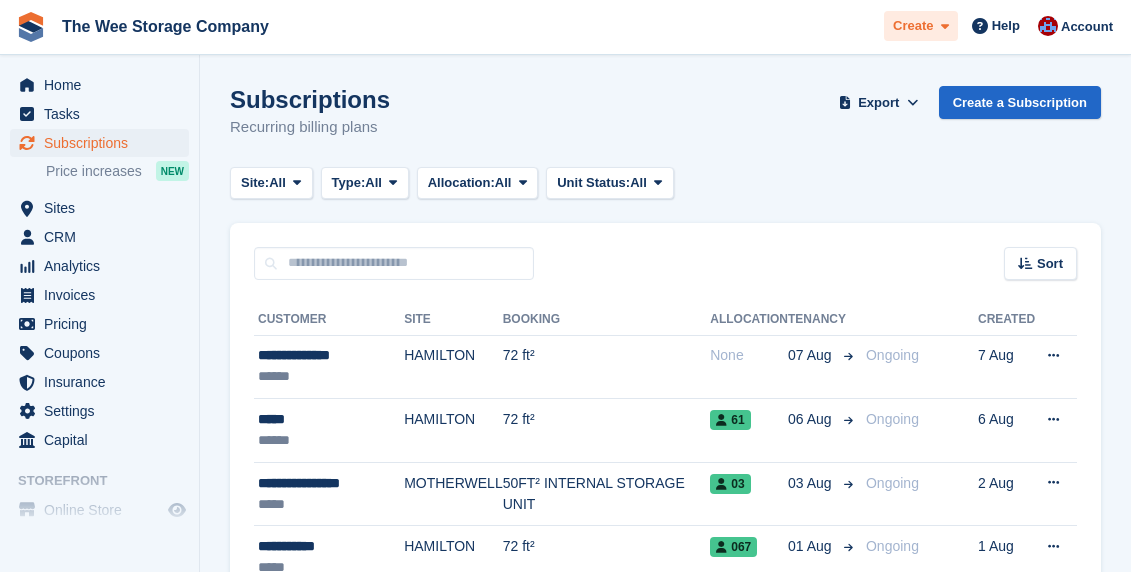 scroll, scrollTop: 0, scrollLeft: 0, axis: both 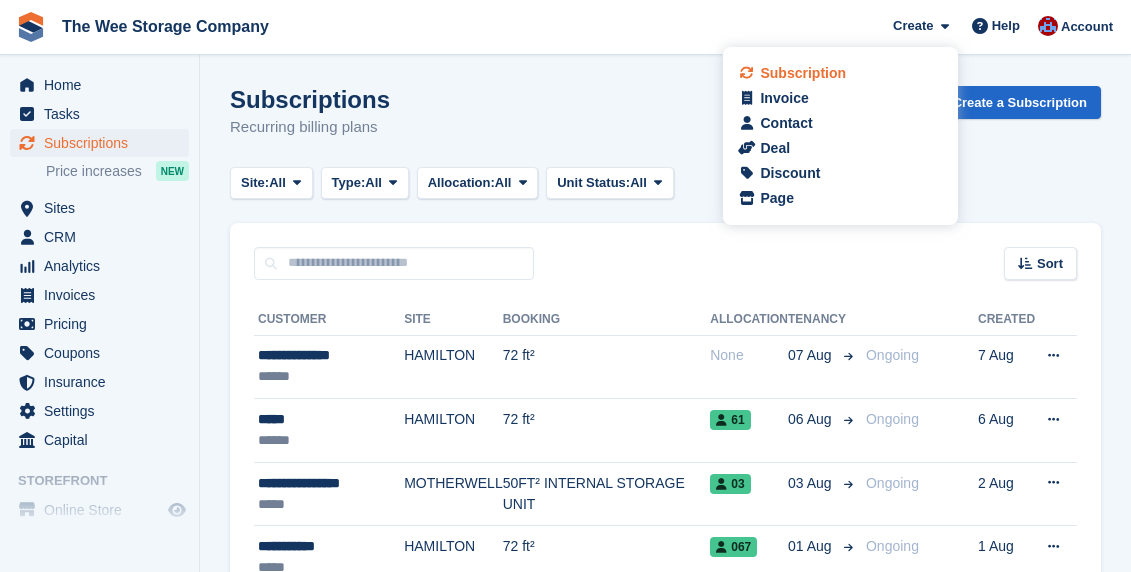 click on "Subscription" at bounding box center [803, 73] 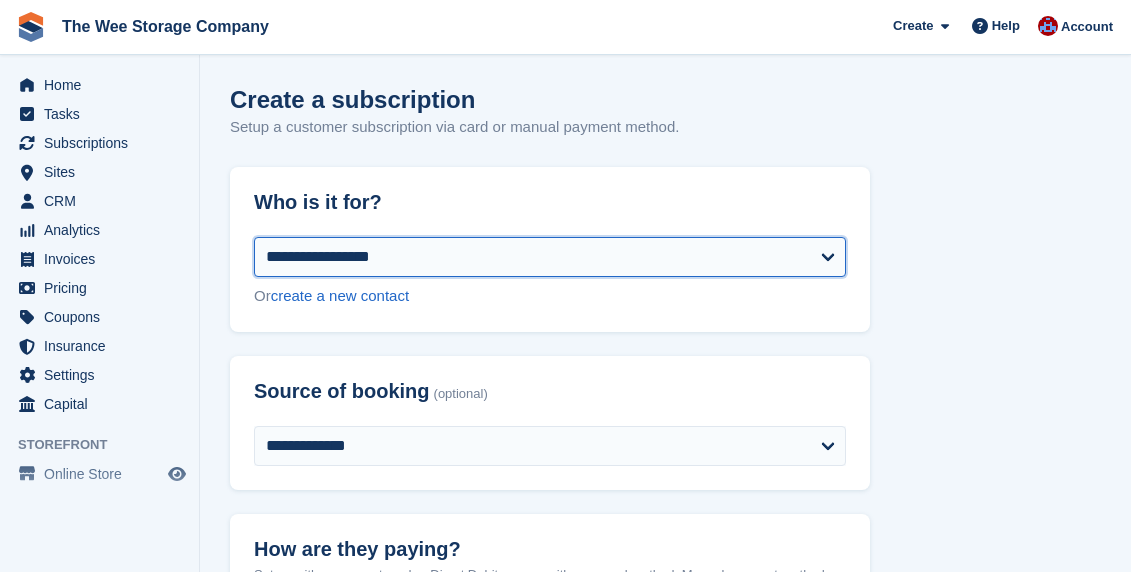 click on "**********" at bounding box center [550, 257] 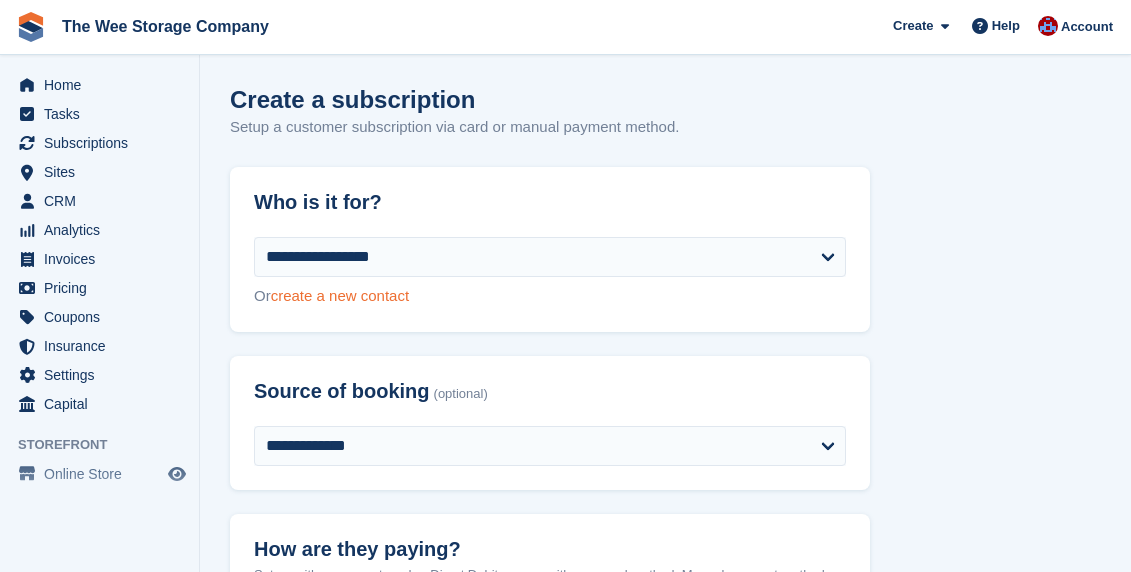 click on "create a new contact" at bounding box center (340, 295) 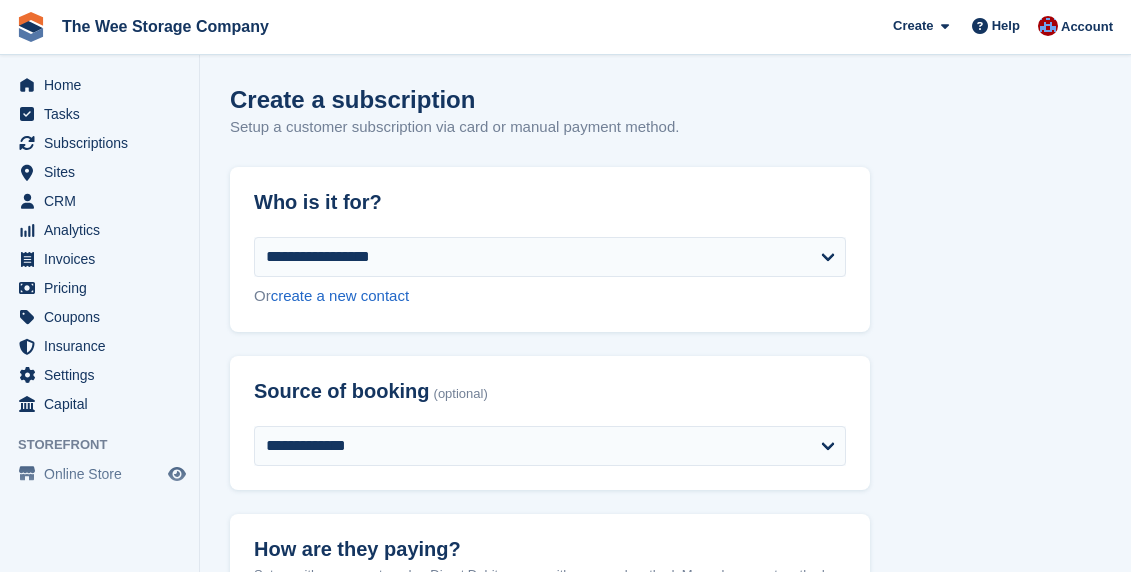 select on "**********" 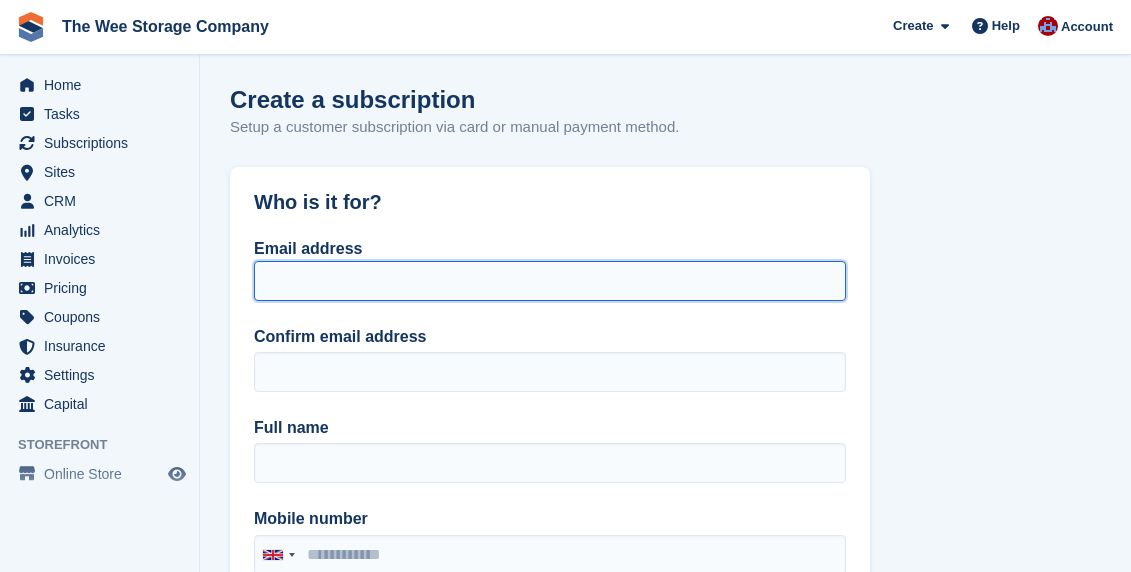 click on "Email address" at bounding box center (550, 281) 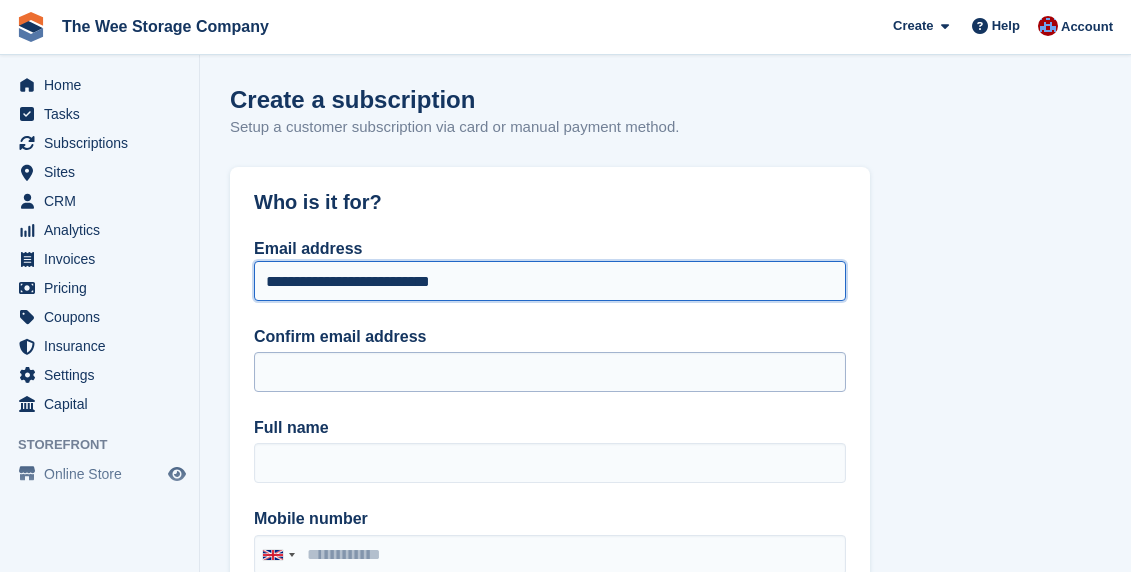 type on "**********" 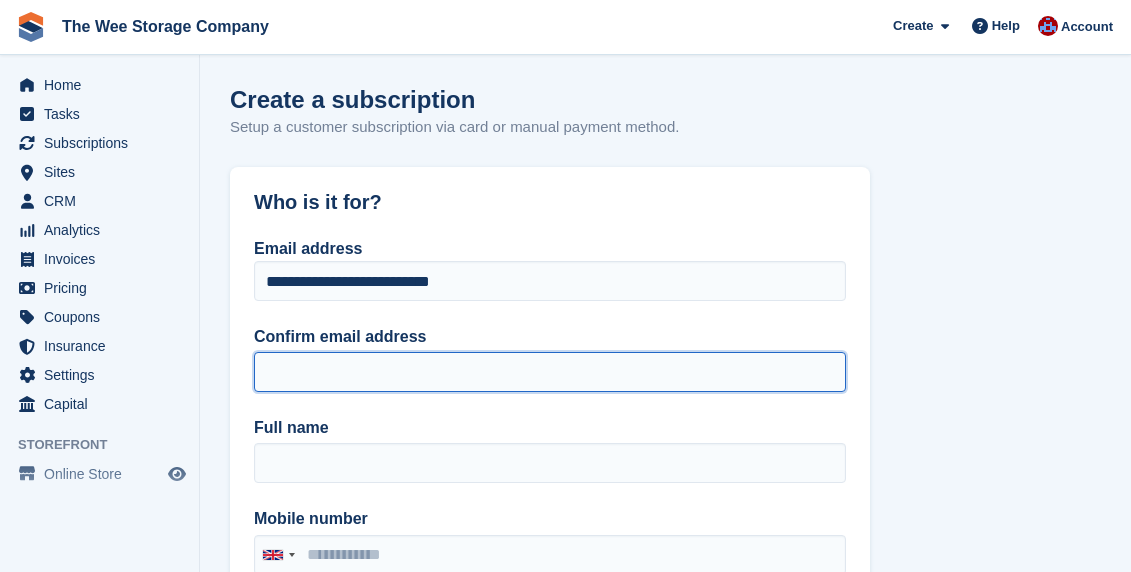 click on "Confirm email address" at bounding box center (550, 372) 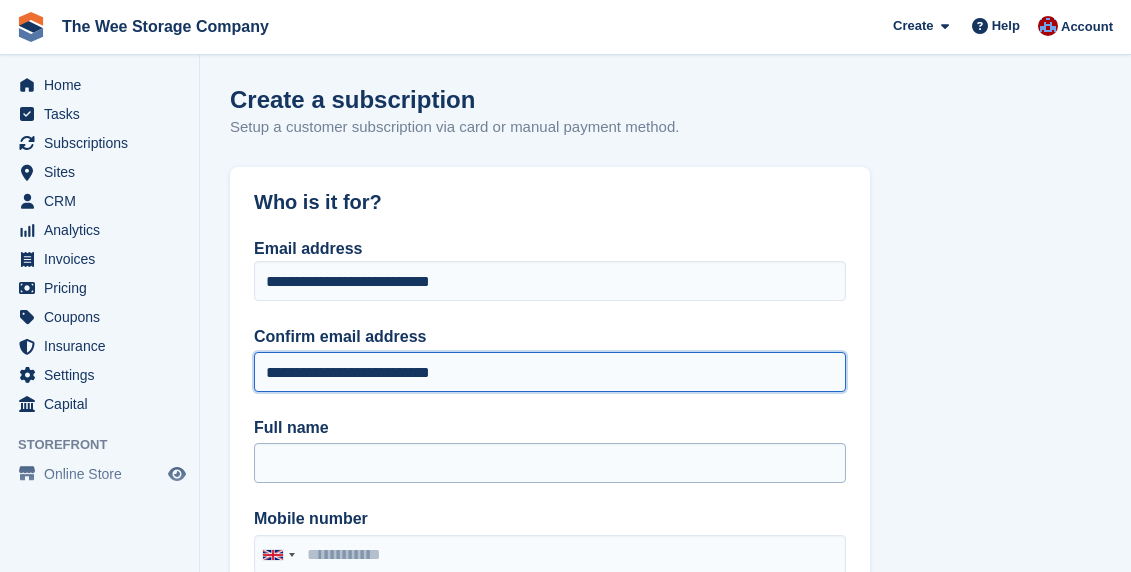 type on "**********" 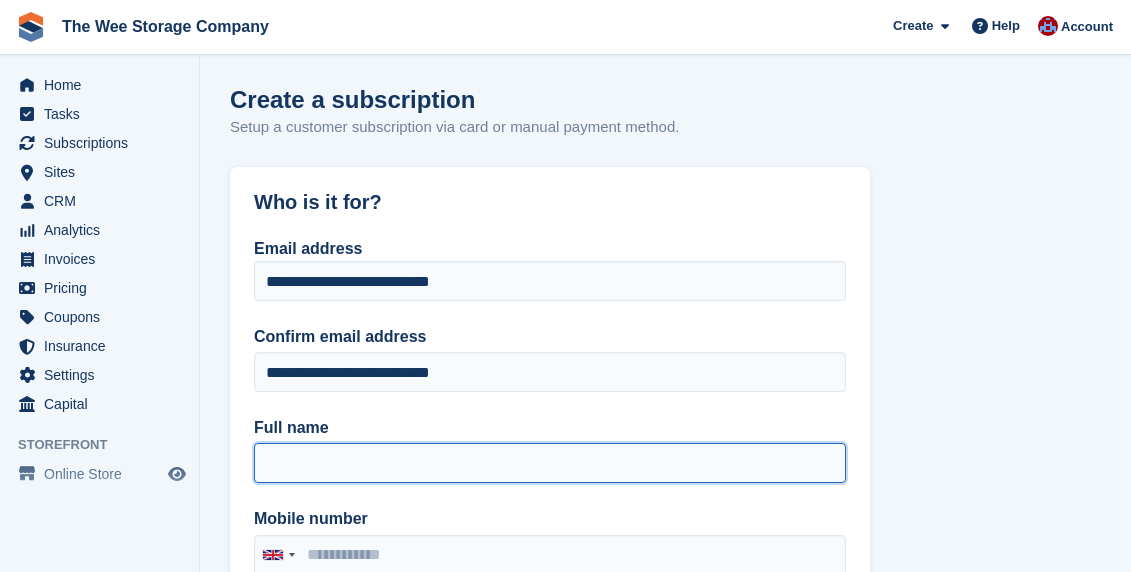 click on "Full name" at bounding box center (550, 463) 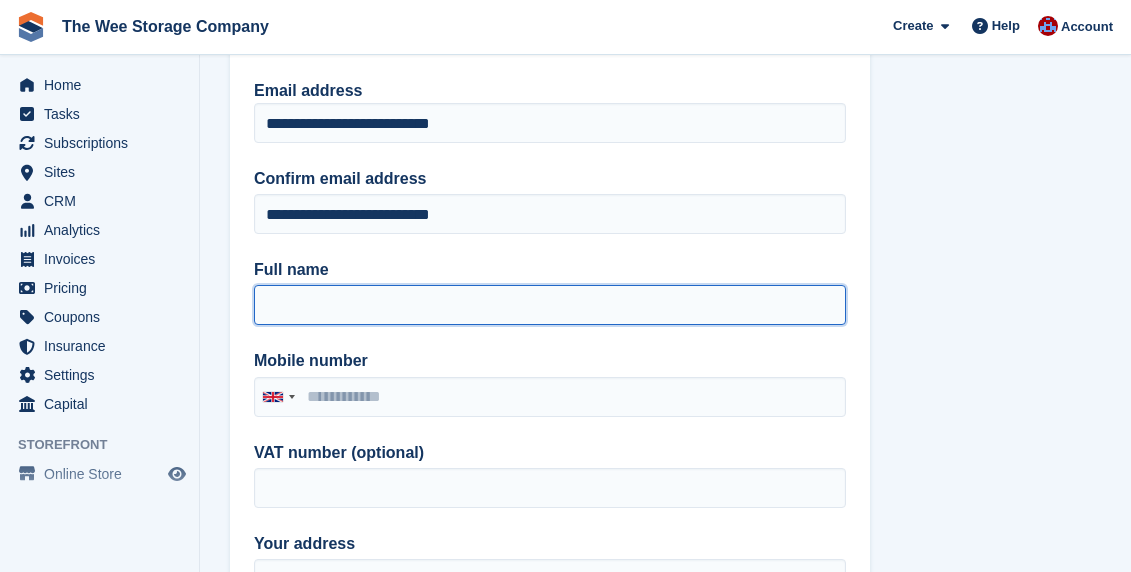 scroll, scrollTop: 147, scrollLeft: 0, axis: vertical 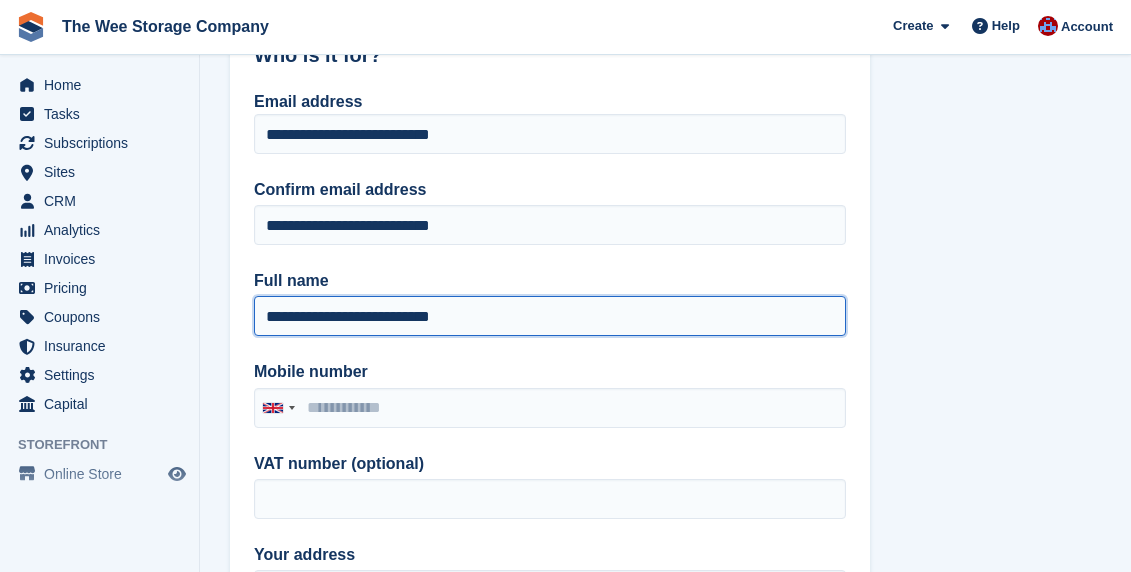 click on "**********" at bounding box center [550, 316] 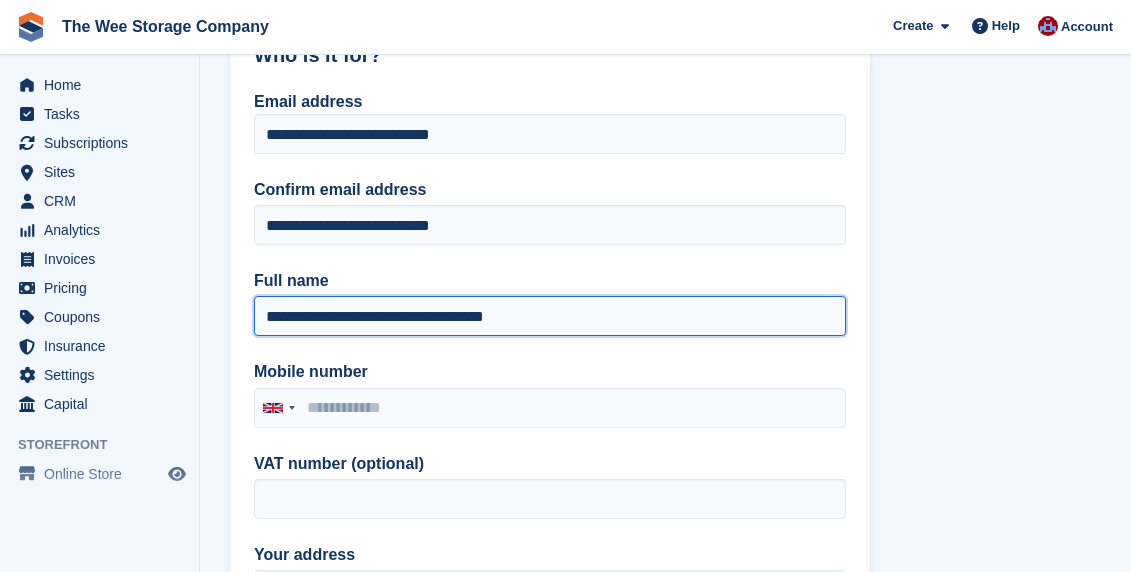 drag, startPoint x: 408, startPoint y: 321, endPoint x: 326, endPoint y: 316, distance: 82.1523 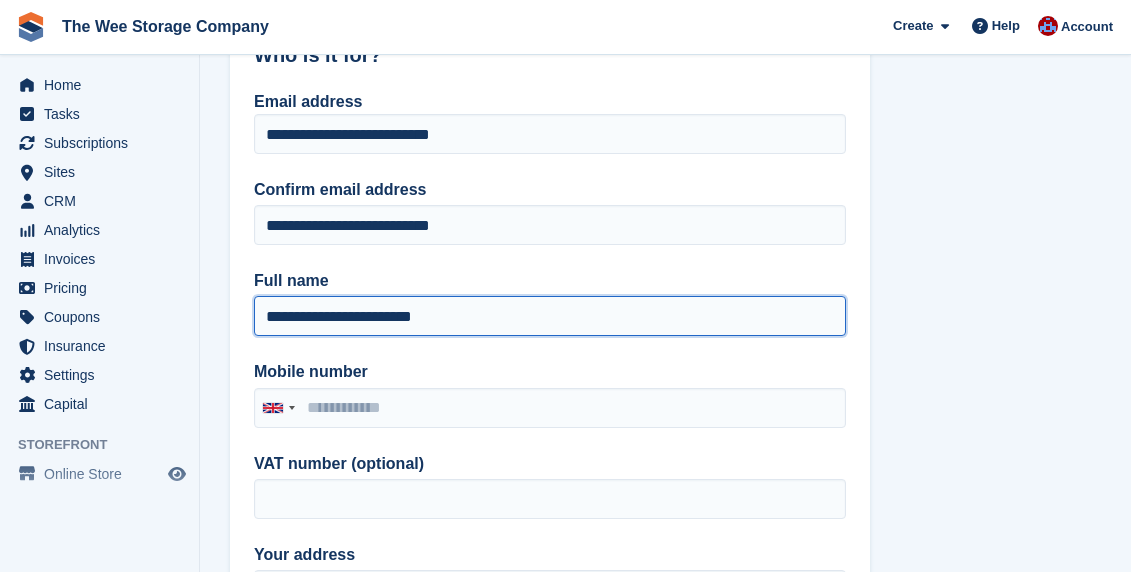 drag, startPoint x: 372, startPoint y: 318, endPoint x: 324, endPoint y: 312, distance: 48.373547 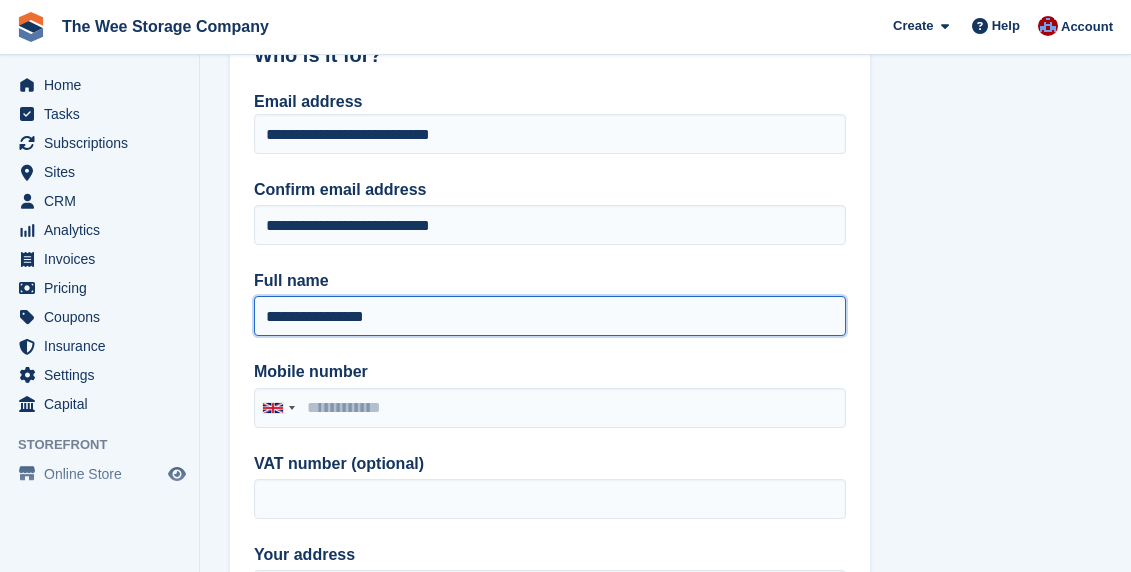 click on "**********" at bounding box center (550, 316) 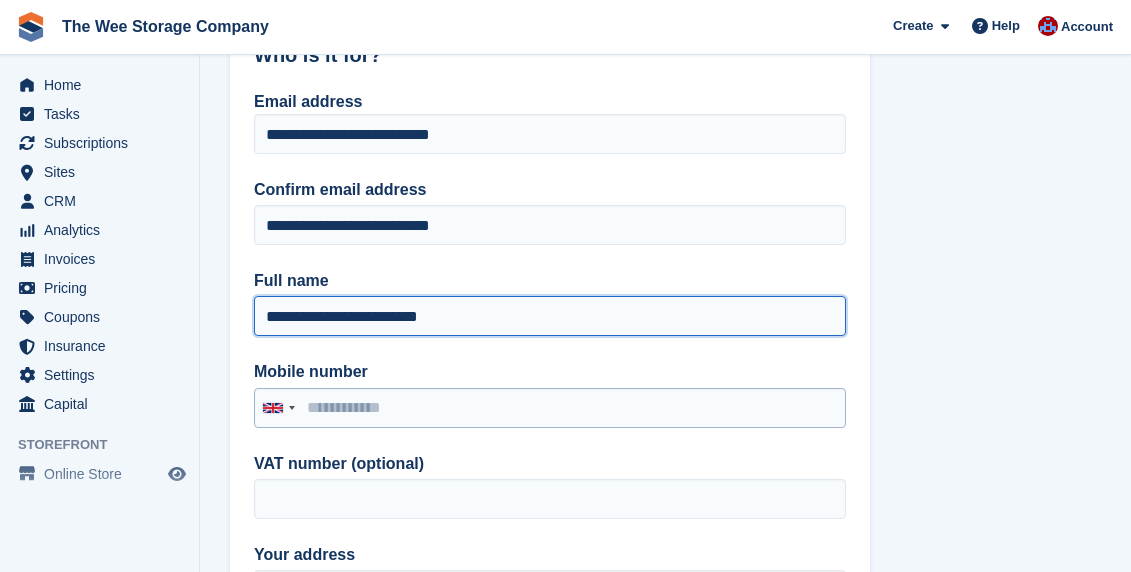 type on "**********" 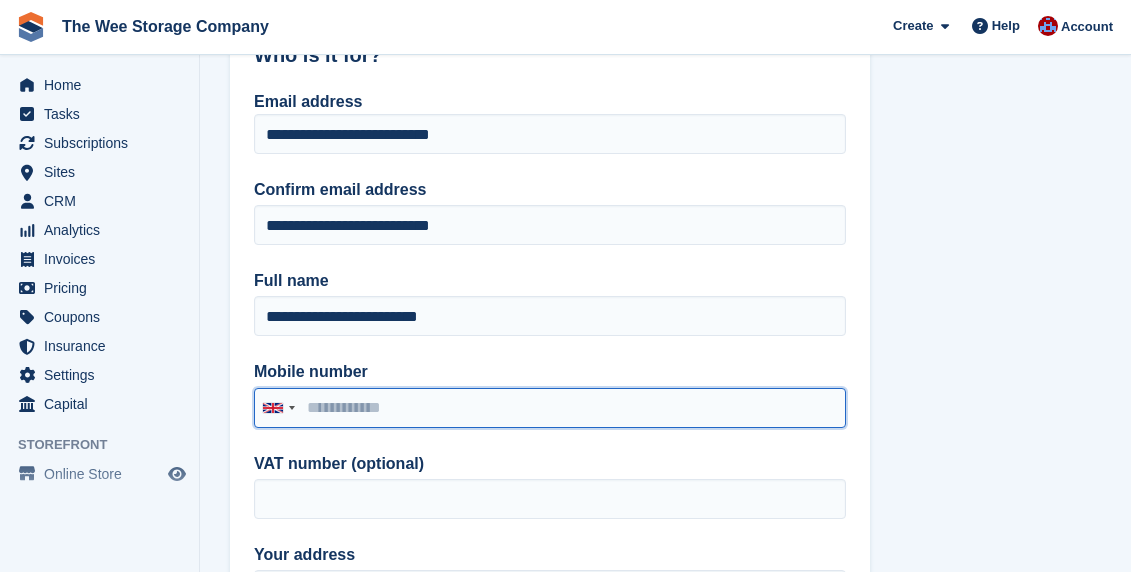 click on "Mobile number" at bounding box center [550, 408] 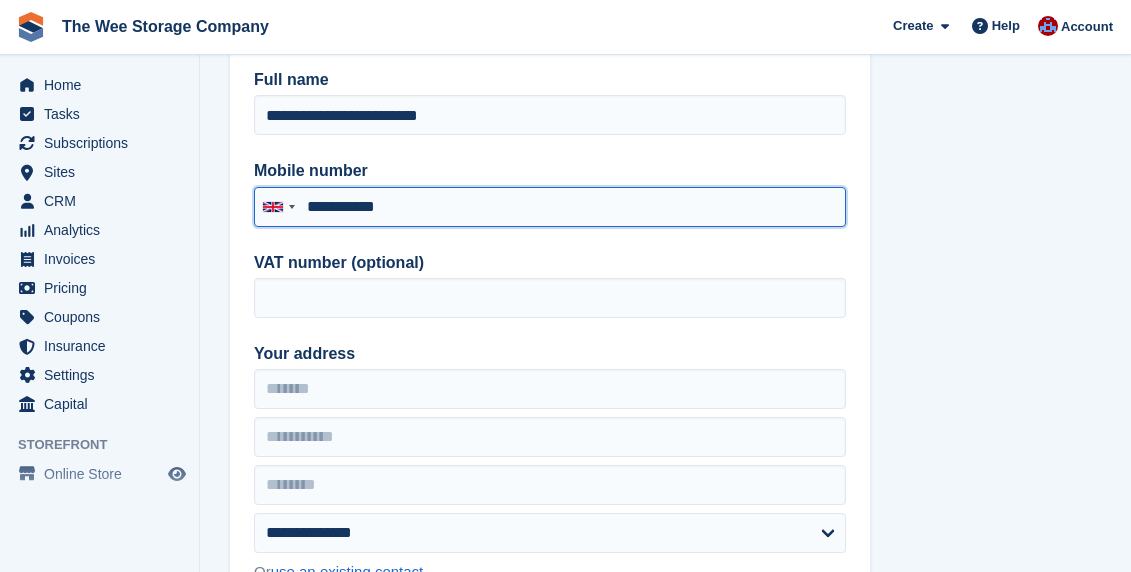 scroll, scrollTop: 357, scrollLeft: 0, axis: vertical 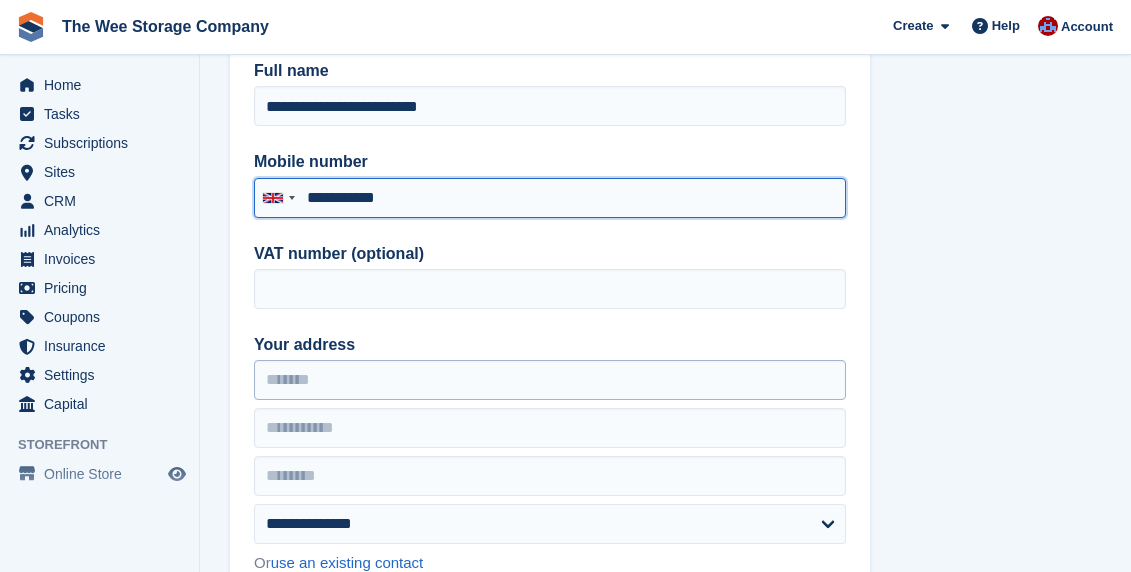 type on "**********" 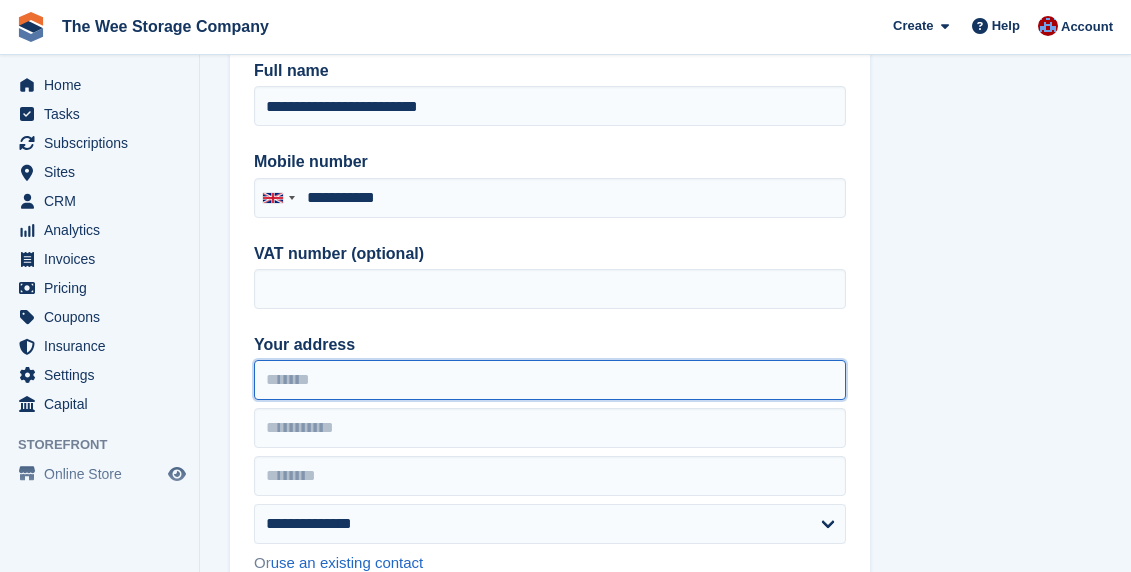 click on "Your address" at bounding box center (550, 380) 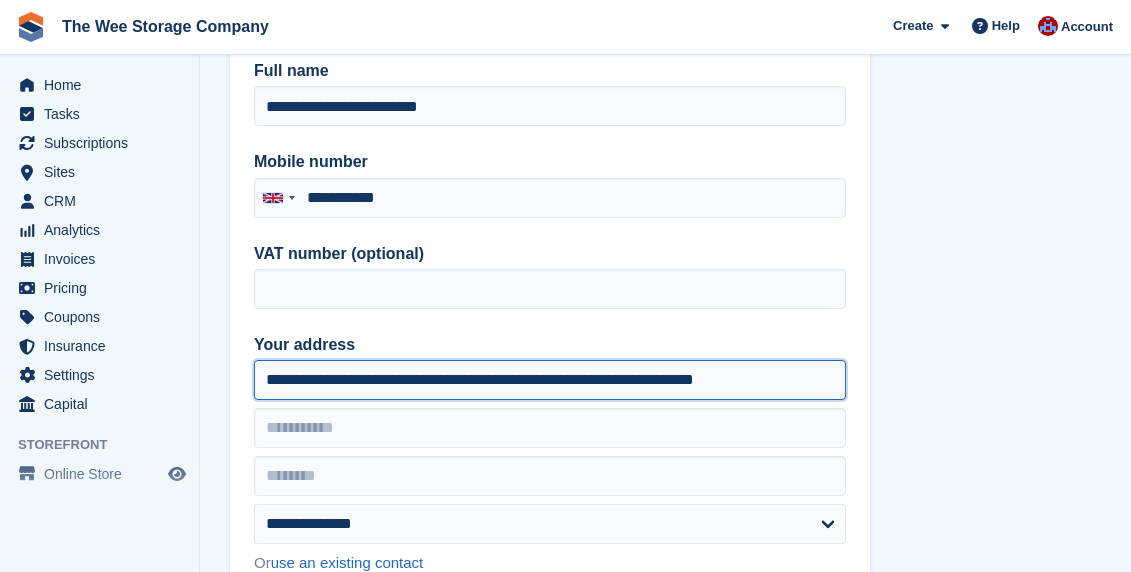click on "**********" at bounding box center [550, 380] 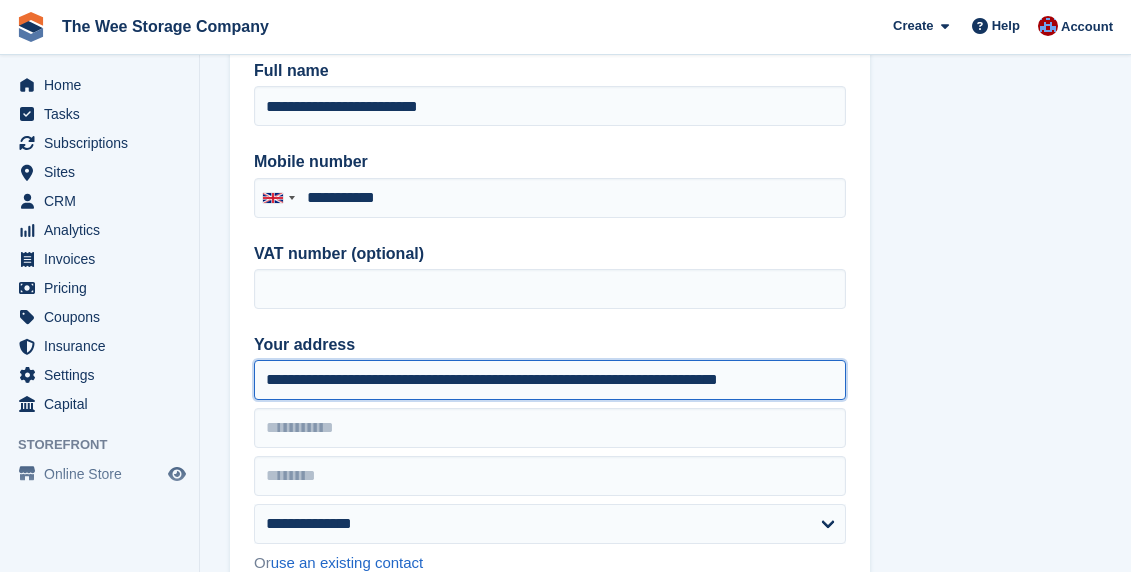 drag, startPoint x: 525, startPoint y: 382, endPoint x: 877, endPoint y: 407, distance: 352.88666 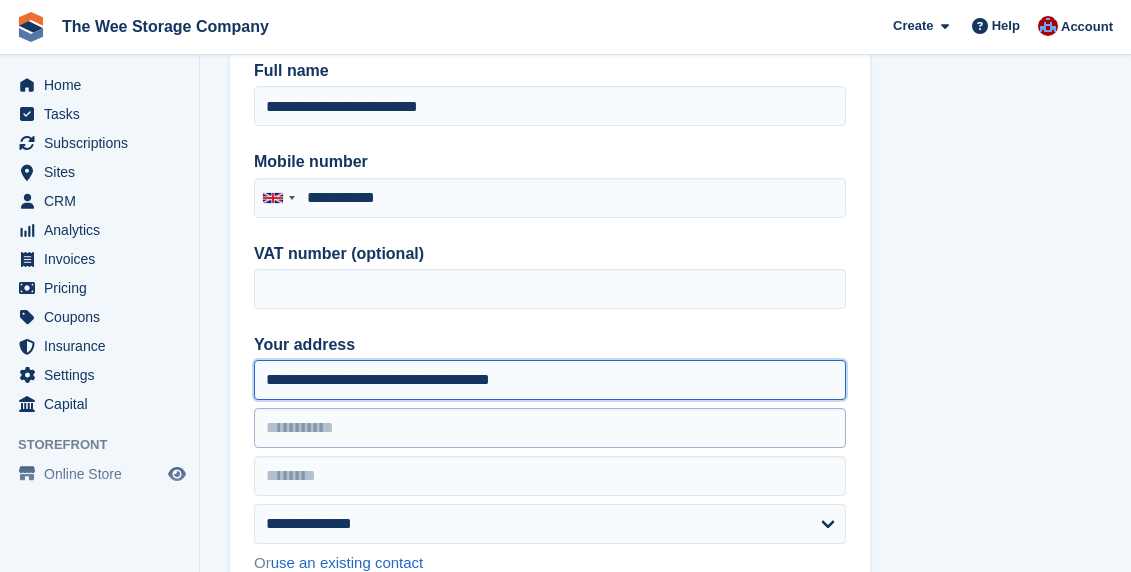 type on "**********" 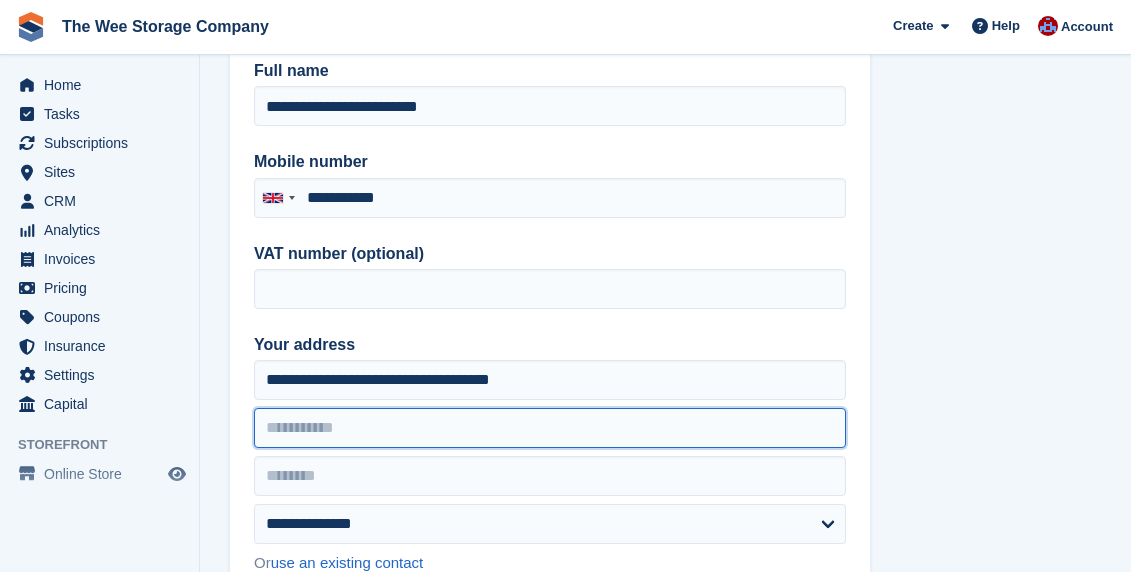 click at bounding box center (550, 428) 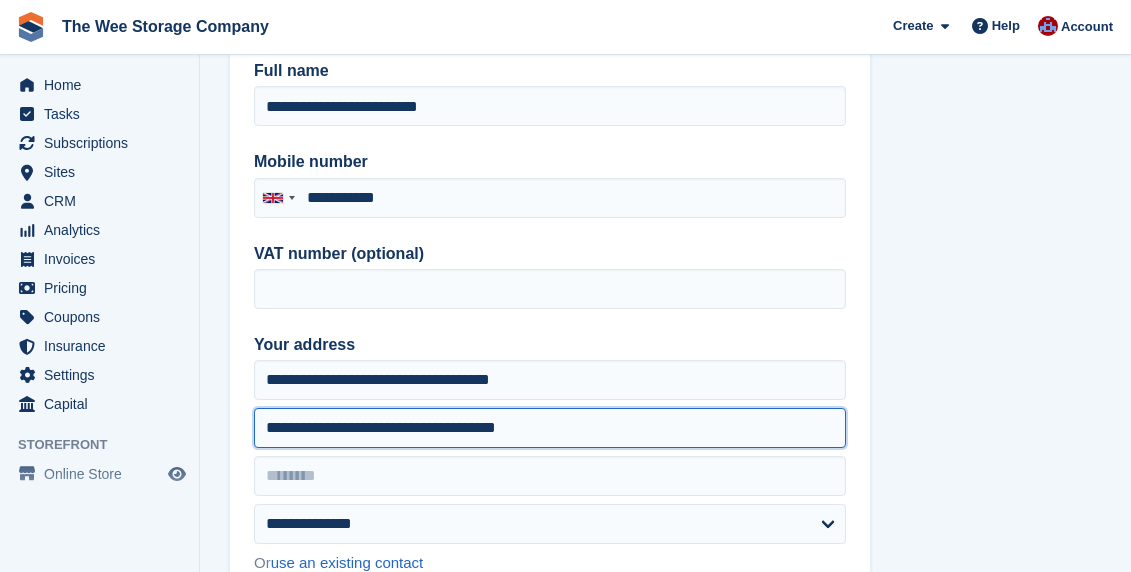 drag, startPoint x: 492, startPoint y: 426, endPoint x: 613, endPoint y: 437, distance: 121.49897 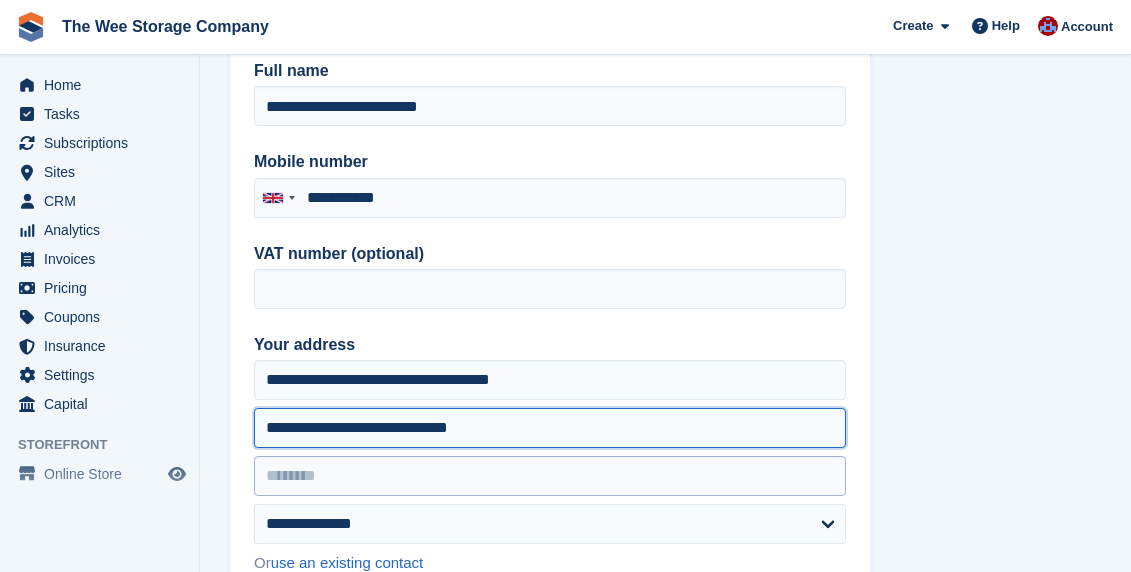 type on "**********" 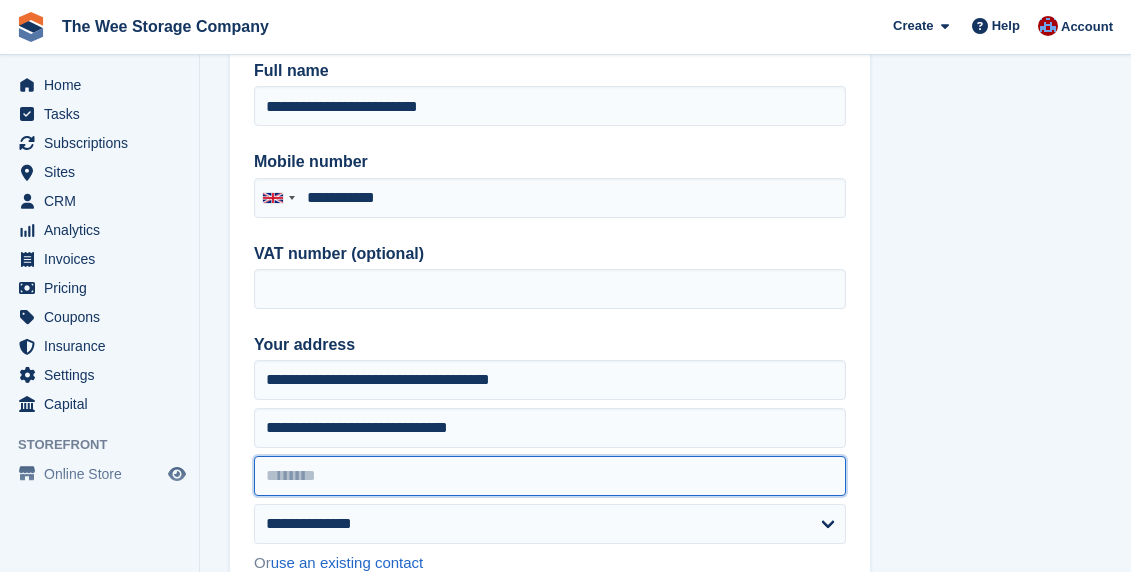click at bounding box center [550, 476] 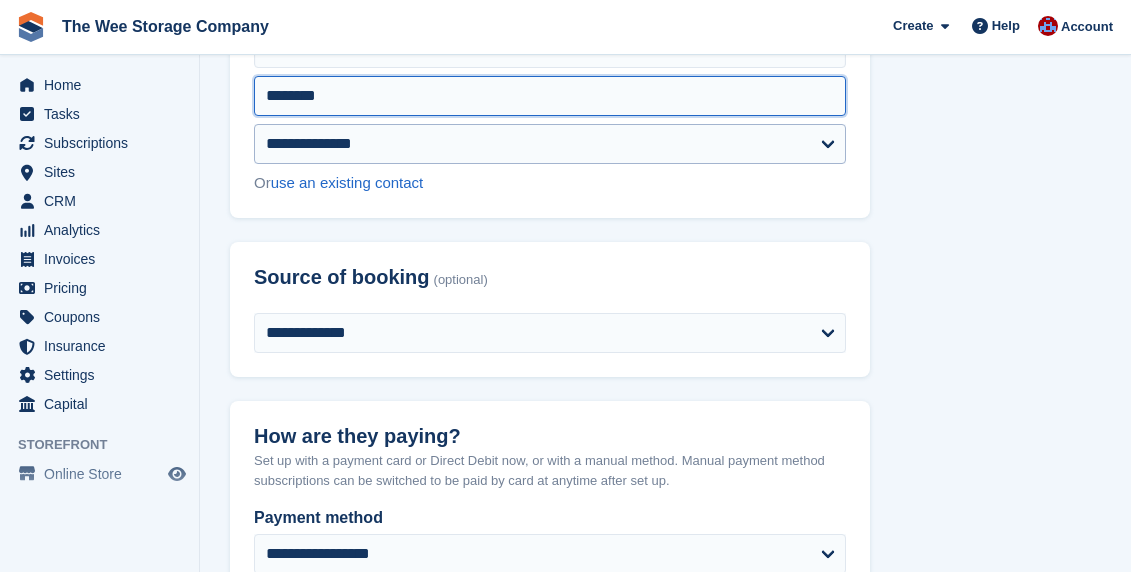 scroll, scrollTop: 747, scrollLeft: 0, axis: vertical 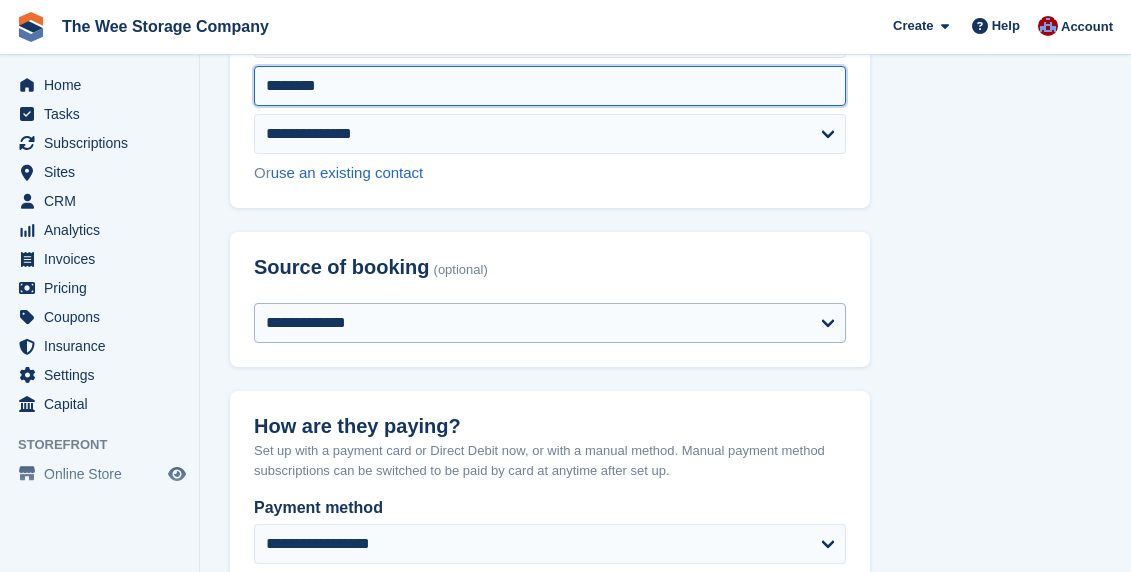 type on "********" 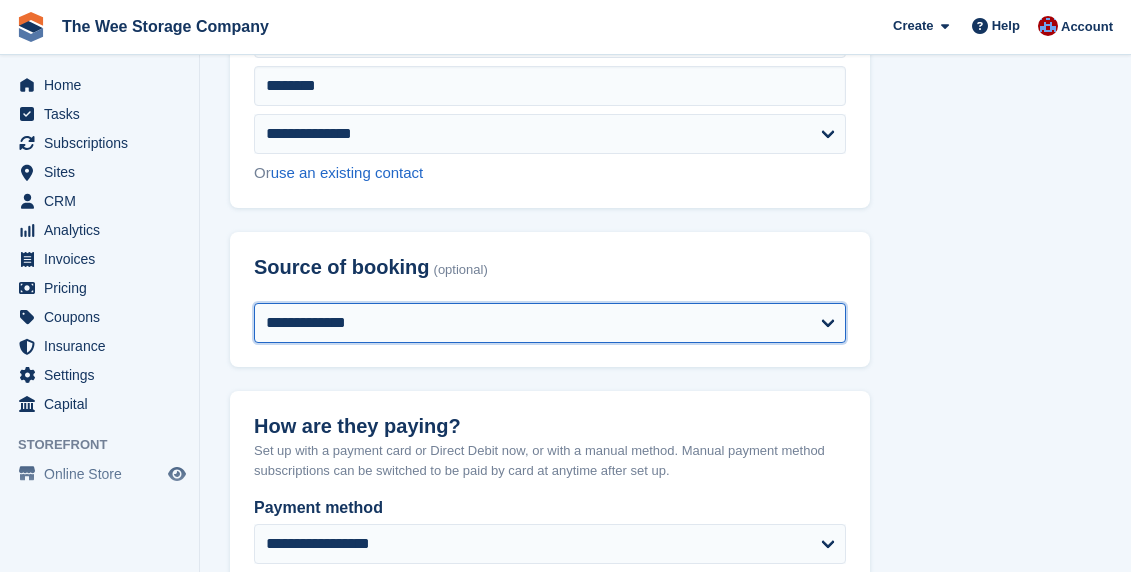 click on "**********" at bounding box center (550, 323) 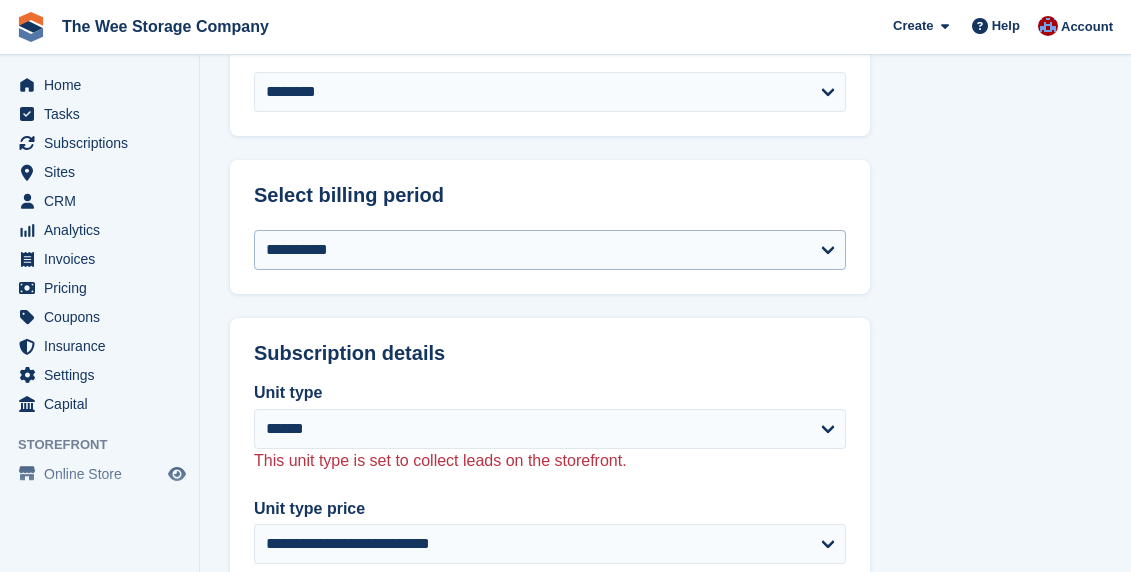 scroll, scrollTop: 1370, scrollLeft: 0, axis: vertical 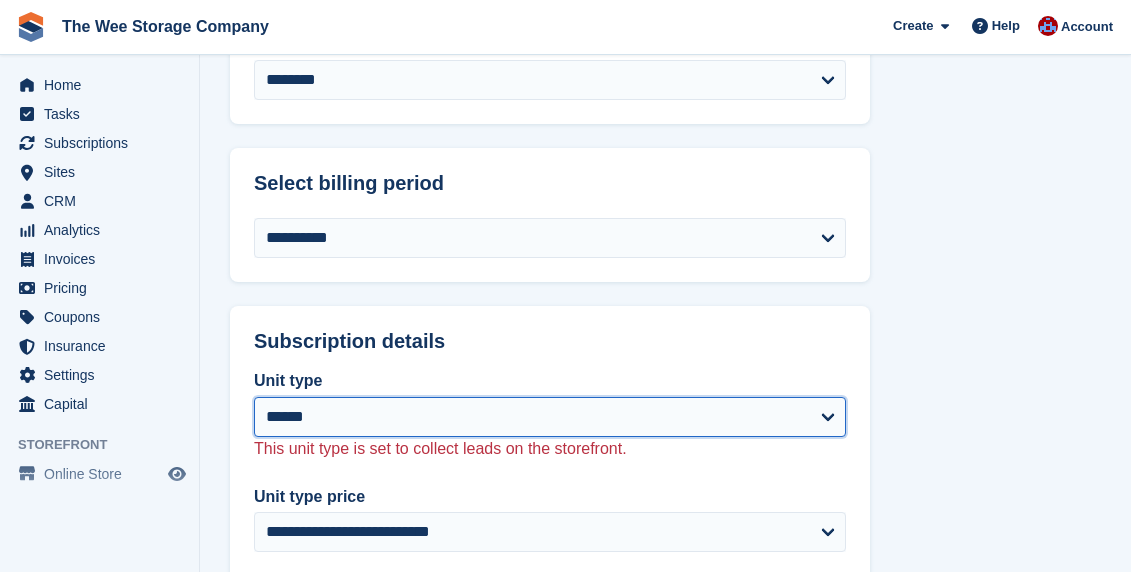 click on "******
******
*******
***" at bounding box center [550, 417] 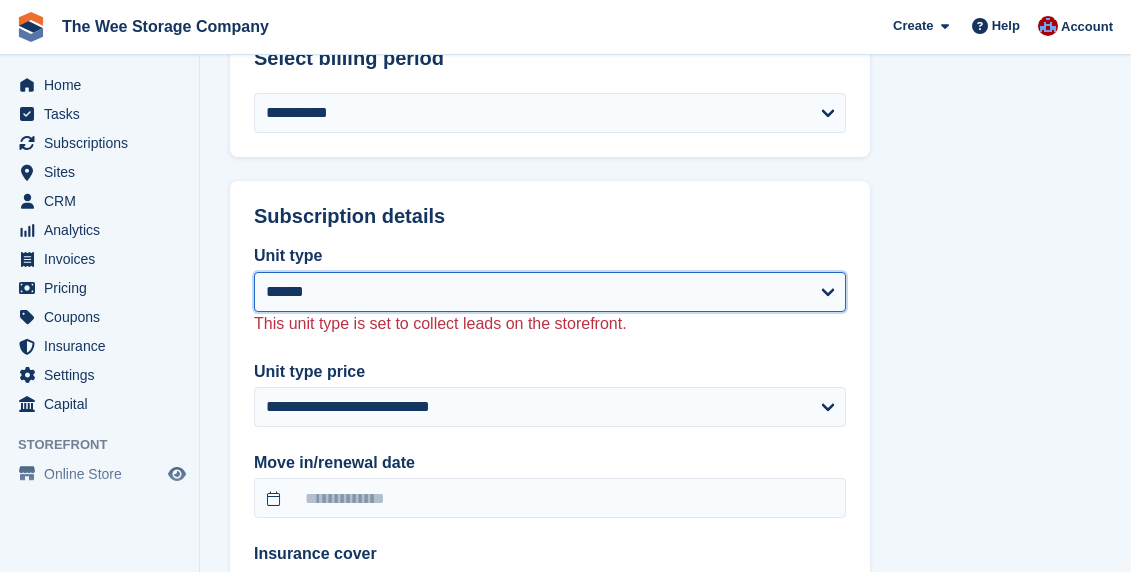 scroll, scrollTop: 1549, scrollLeft: 0, axis: vertical 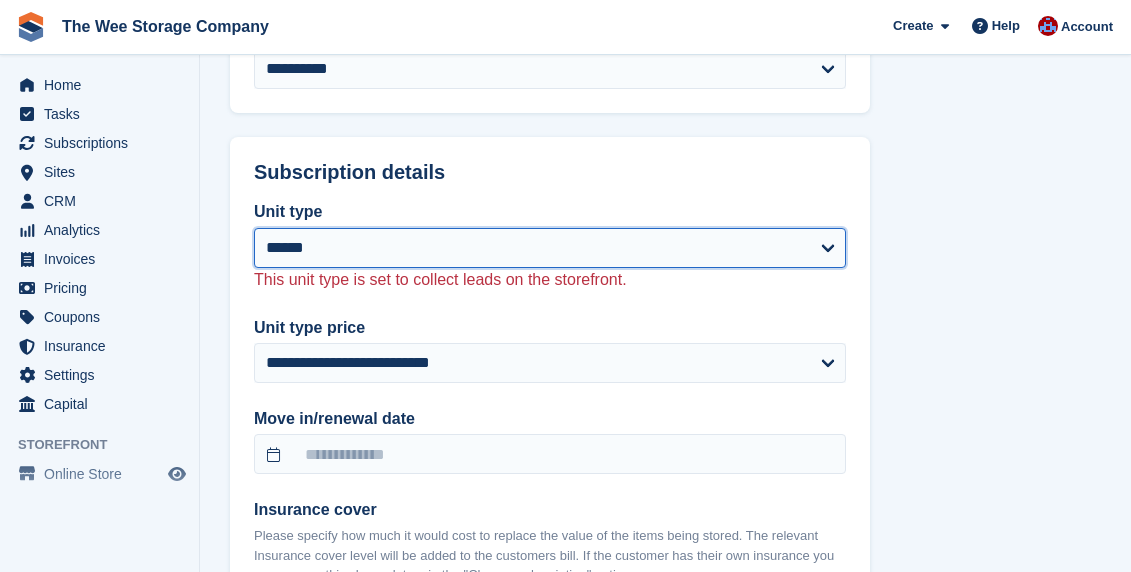 select on "**********" 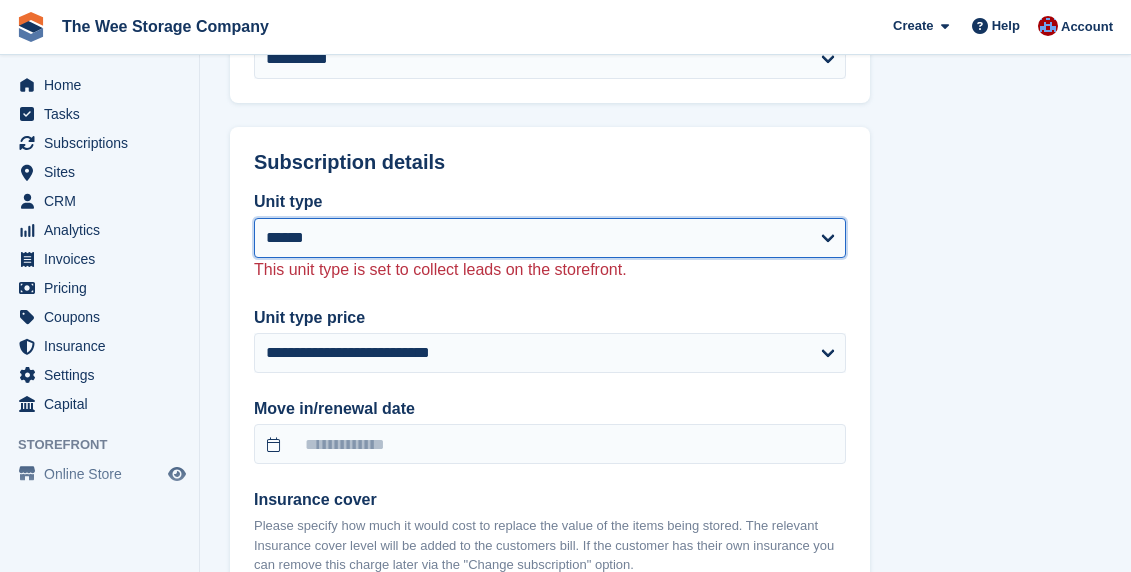 select on "*****" 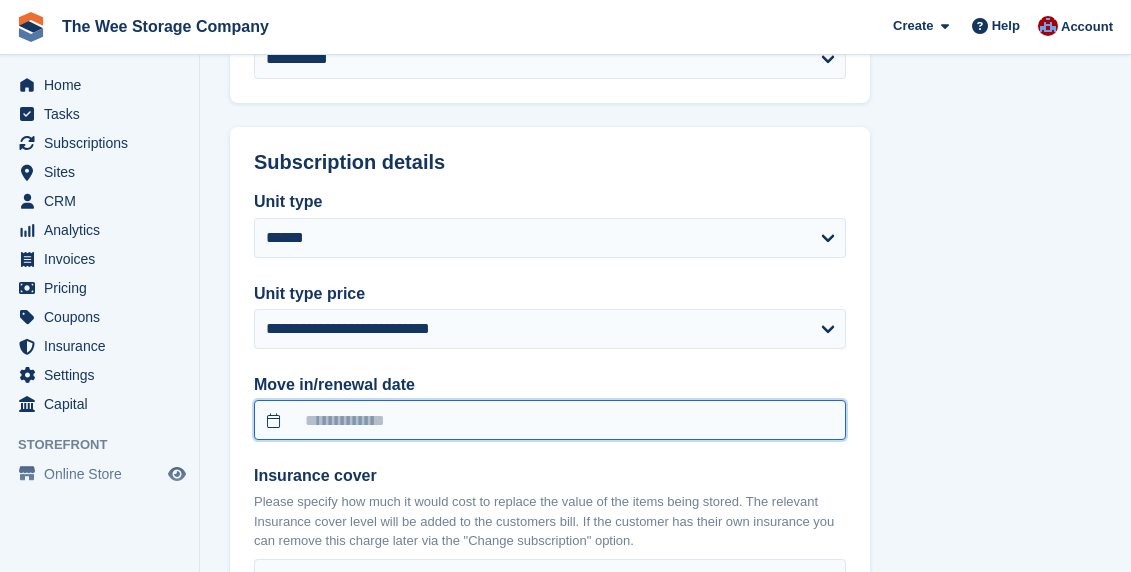click at bounding box center [550, 420] 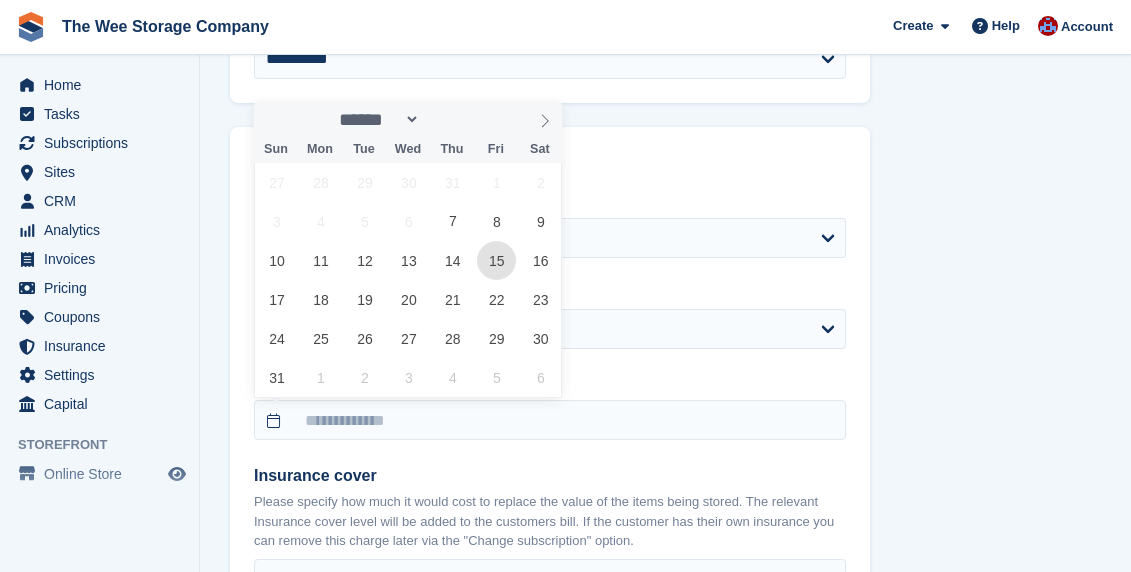 click on "15" at bounding box center [496, 260] 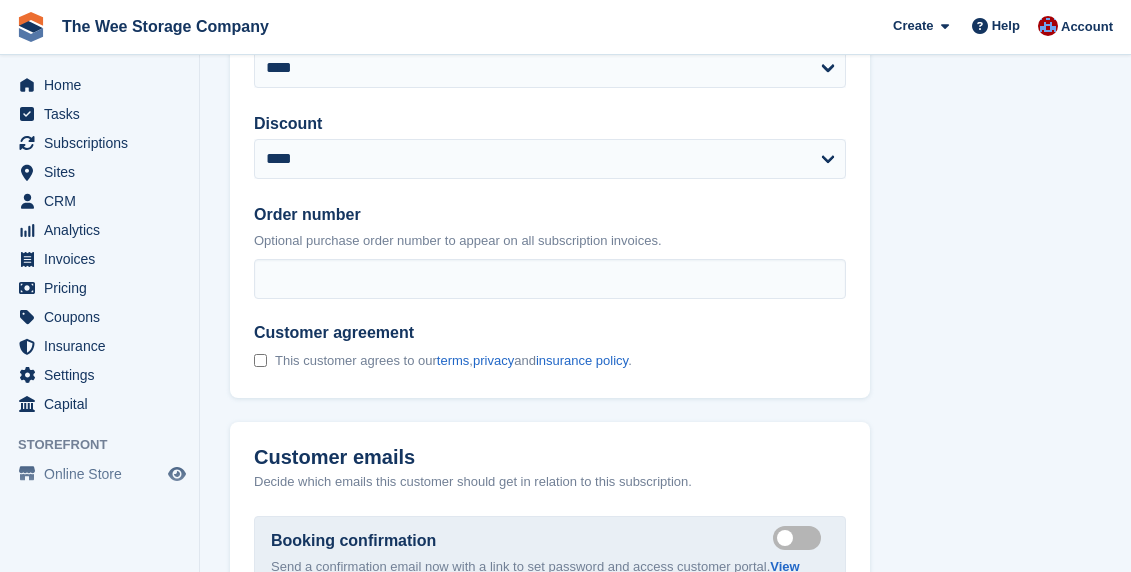 scroll, scrollTop: 2071, scrollLeft: 0, axis: vertical 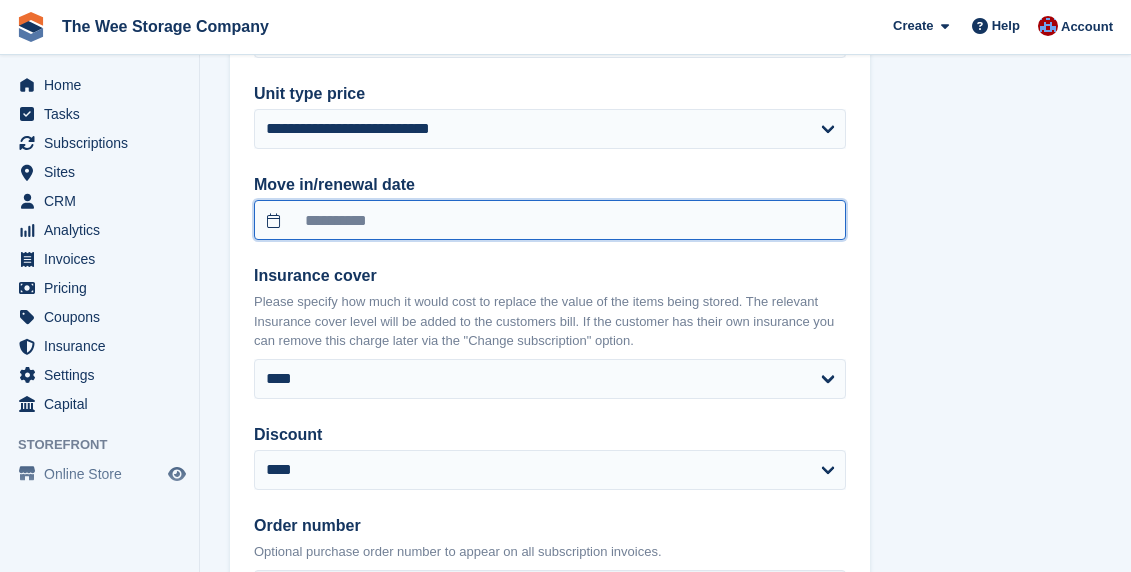 click on "**********" at bounding box center (550, 220) 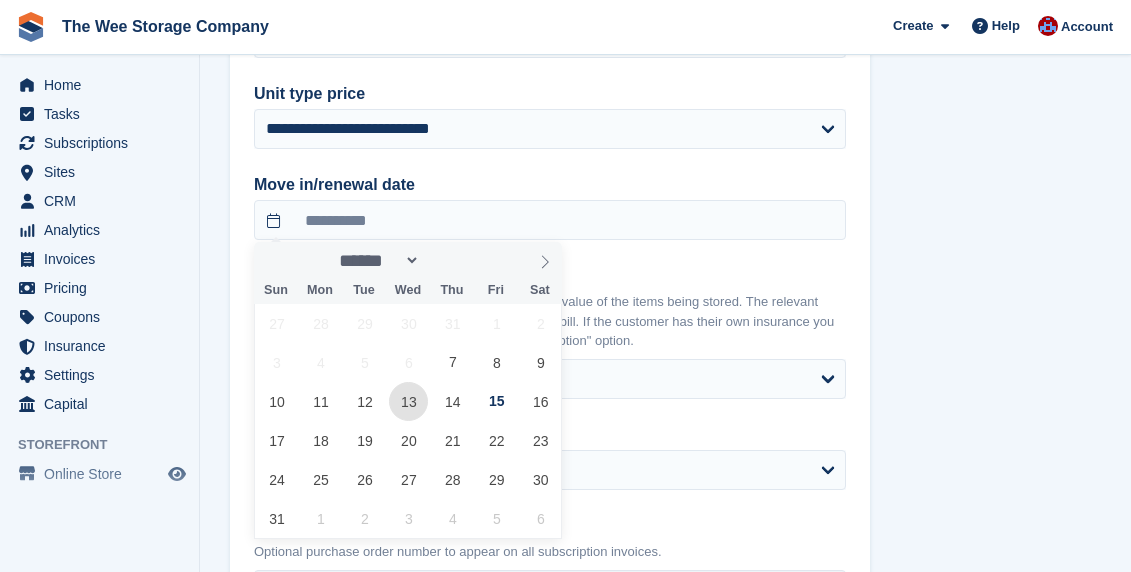 click on "13" at bounding box center [408, 401] 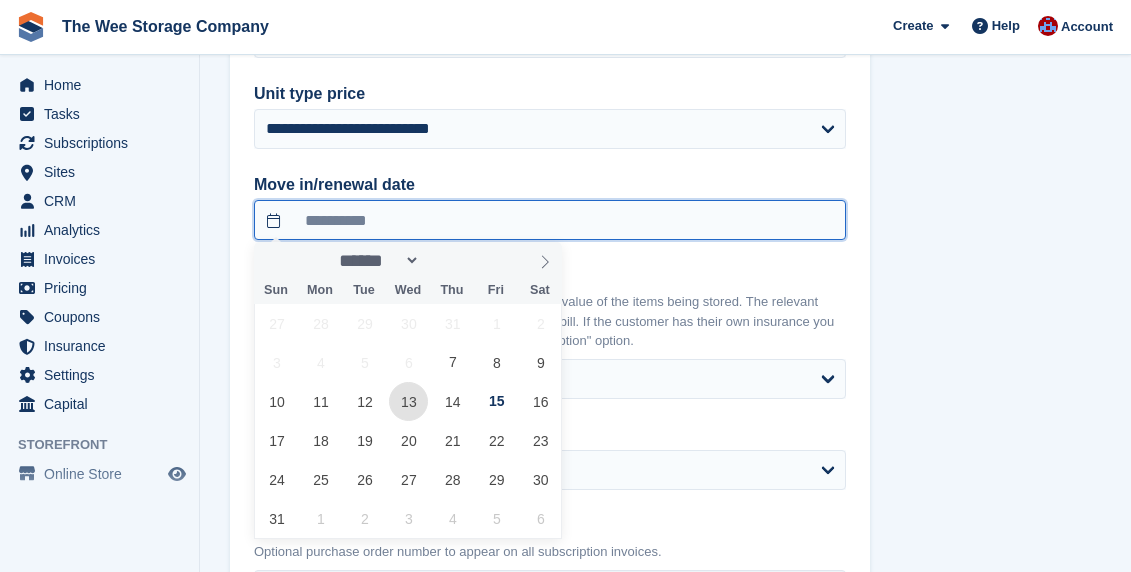 type on "**********" 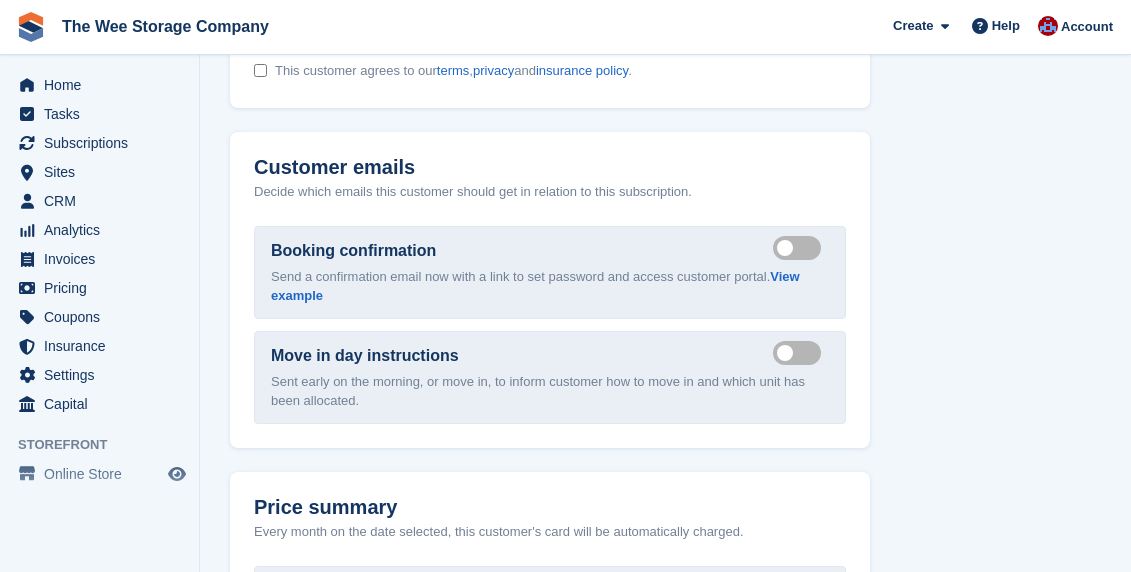 scroll, scrollTop: 2563, scrollLeft: 0, axis: vertical 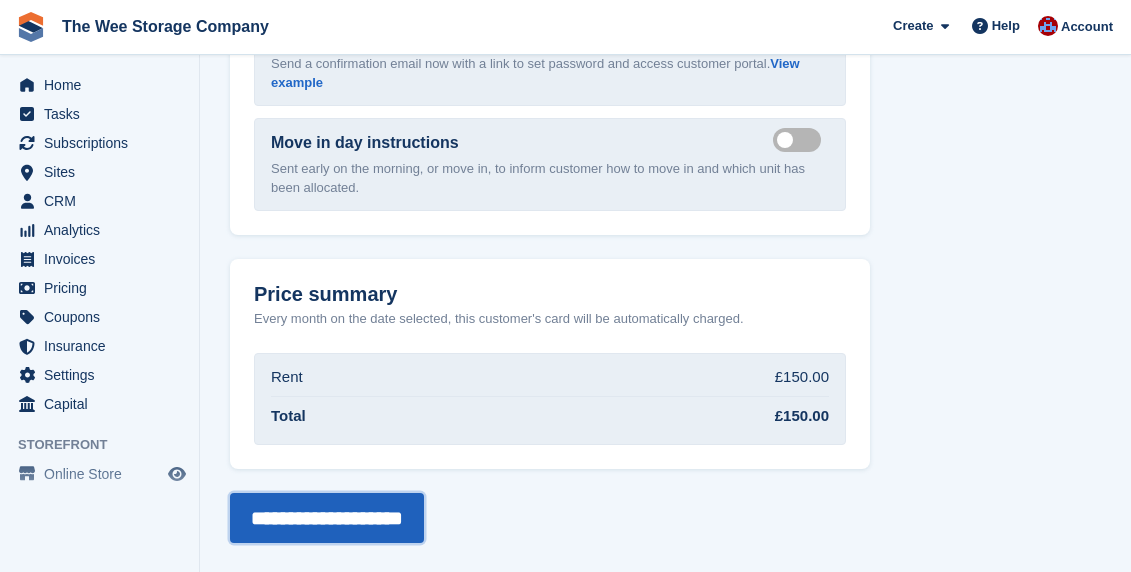 click on "**********" at bounding box center (327, 518) 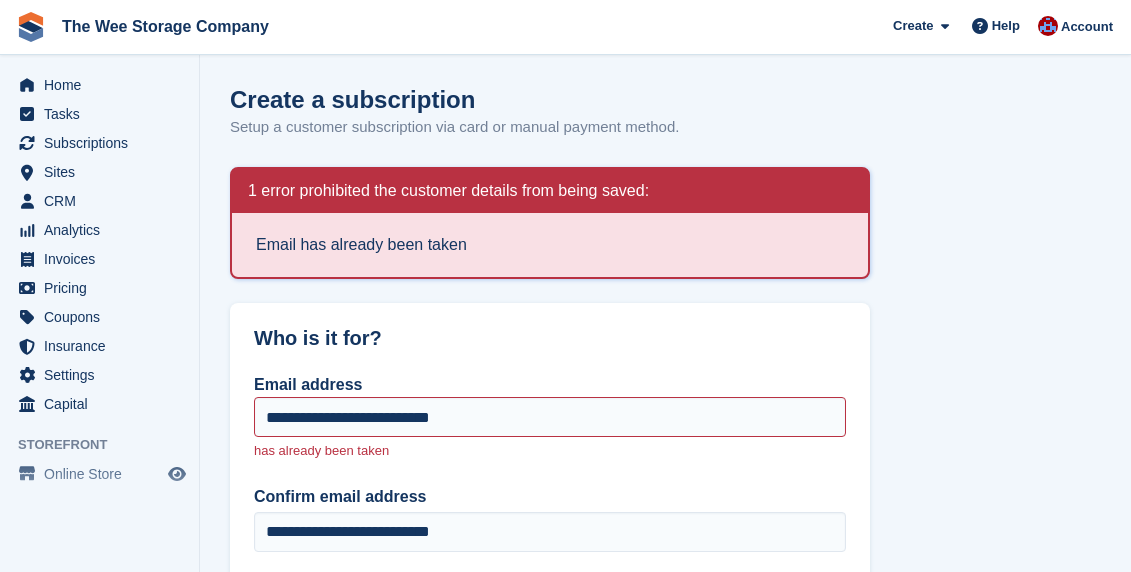scroll, scrollTop: 0, scrollLeft: 0, axis: both 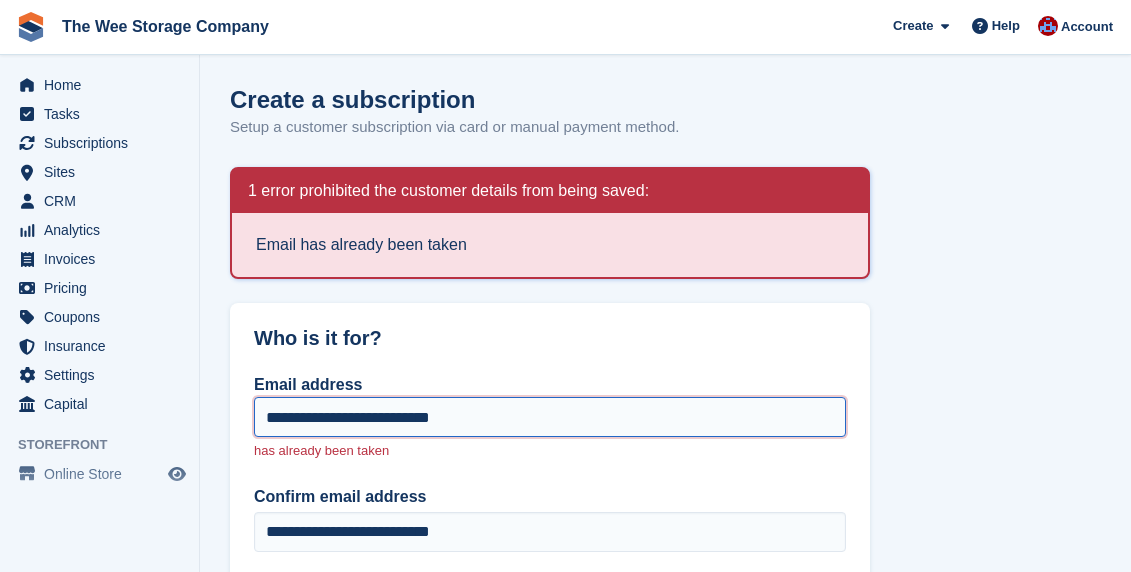 click on "**********" at bounding box center (550, 417) 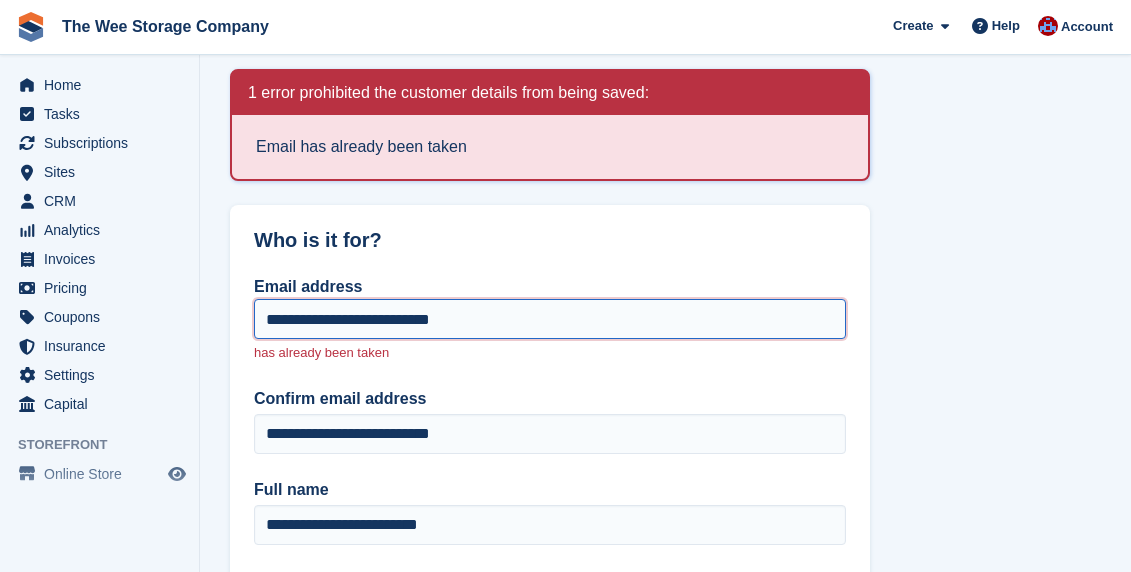 scroll, scrollTop: 104, scrollLeft: 0, axis: vertical 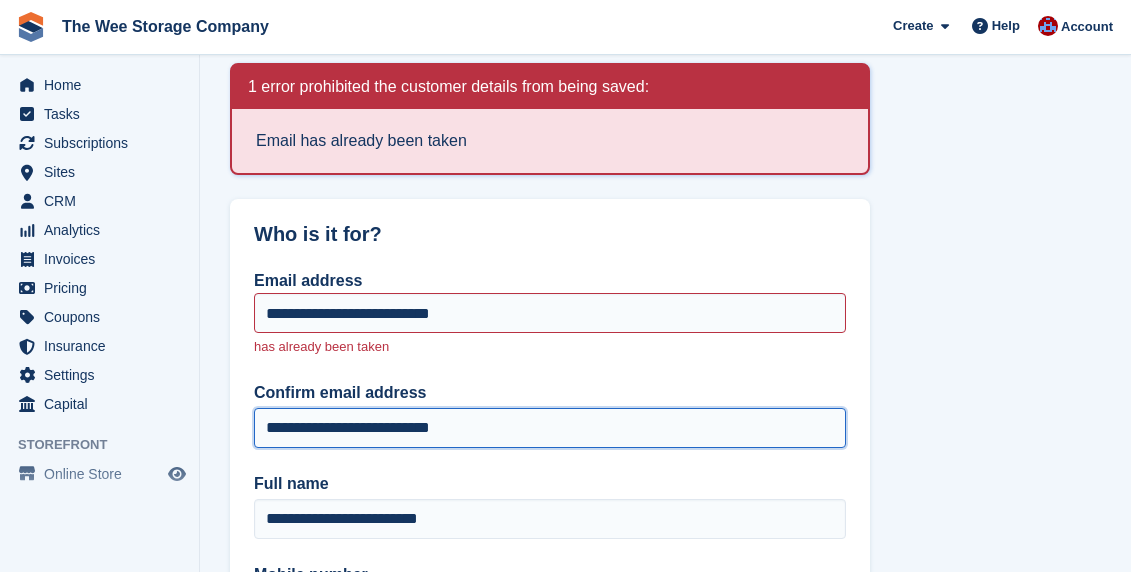 click on "**********" at bounding box center [550, 428] 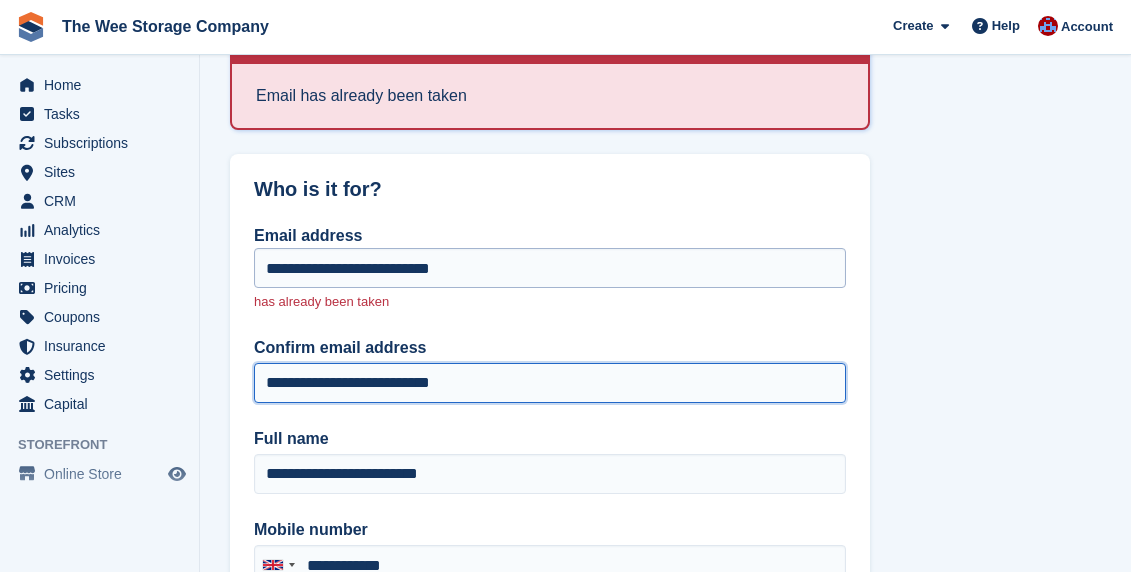 scroll, scrollTop: 153, scrollLeft: 0, axis: vertical 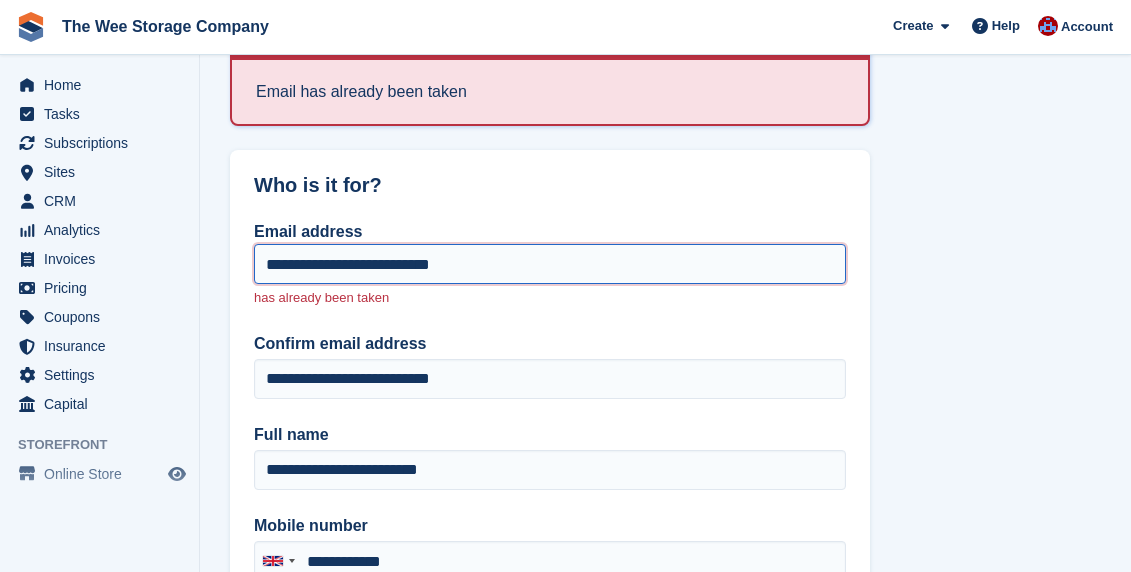 drag, startPoint x: 500, startPoint y: 262, endPoint x: 233, endPoint y: 258, distance: 267.02997 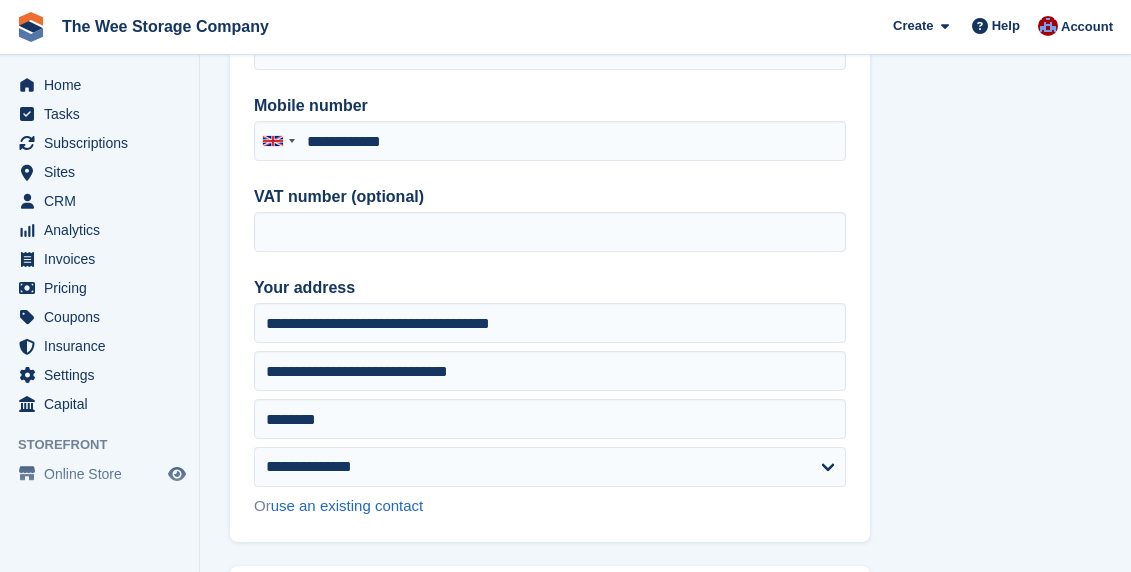 scroll, scrollTop: 589, scrollLeft: 0, axis: vertical 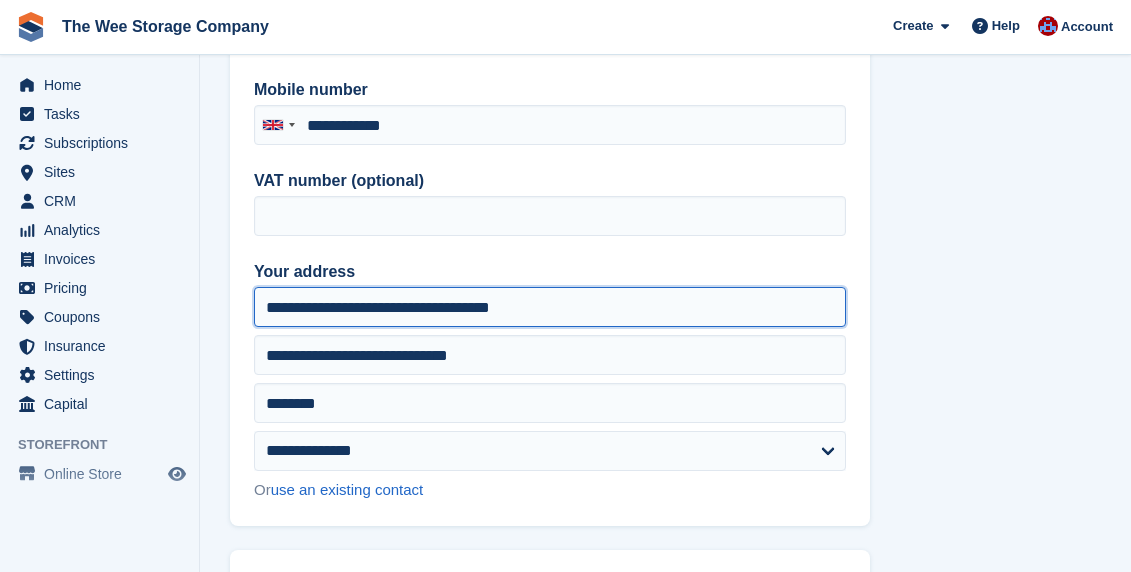 drag, startPoint x: 537, startPoint y: 318, endPoint x: 229, endPoint y: 309, distance: 308.13147 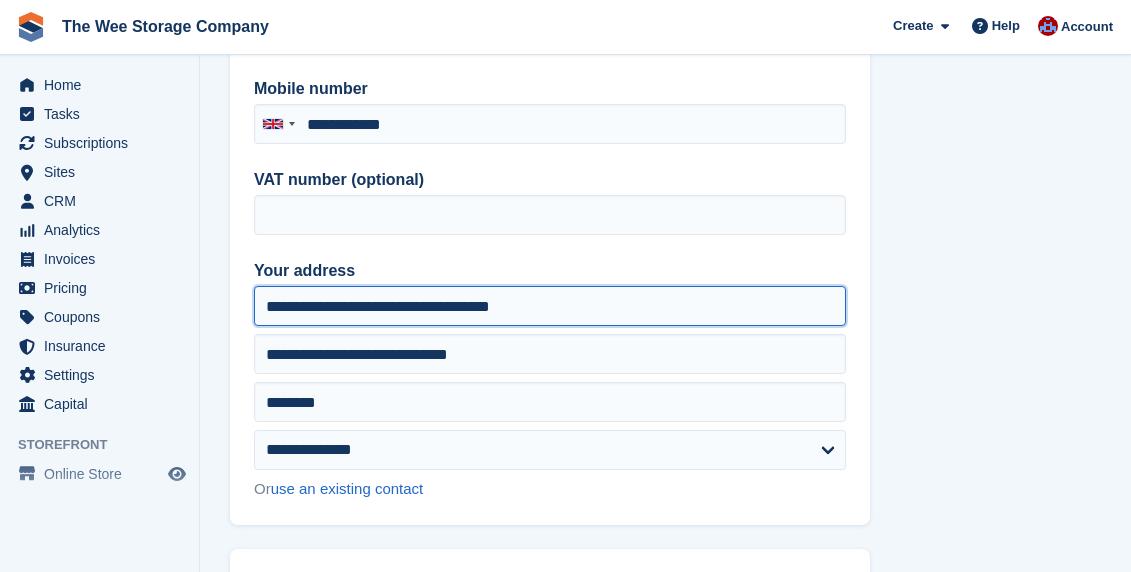 scroll, scrollTop: 603, scrollLeft: 0, axis: vertical 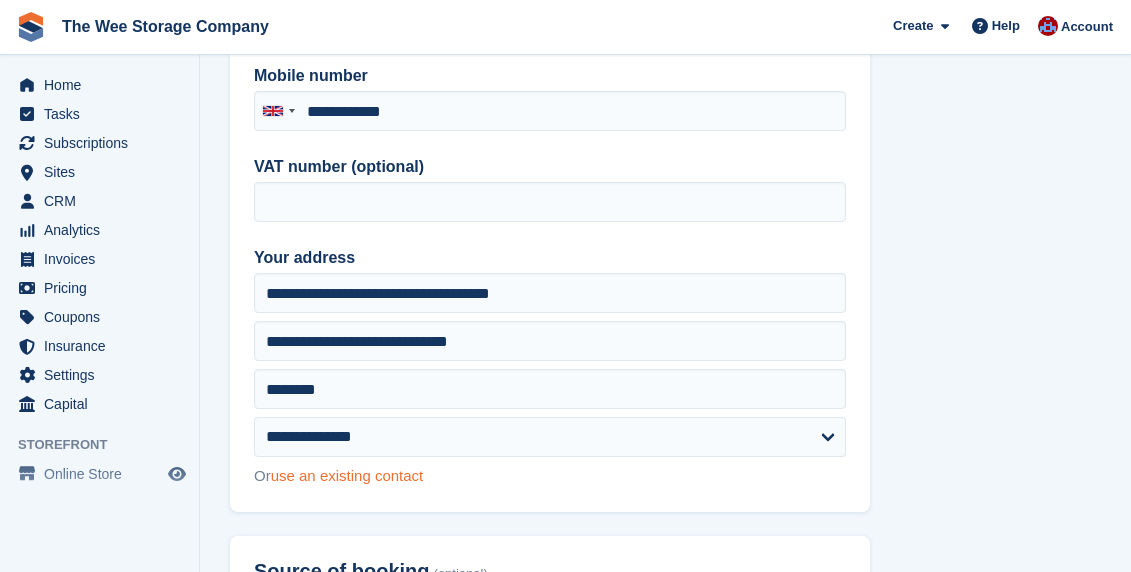 click on "use an existing contact" at bounding box center (347, 475) 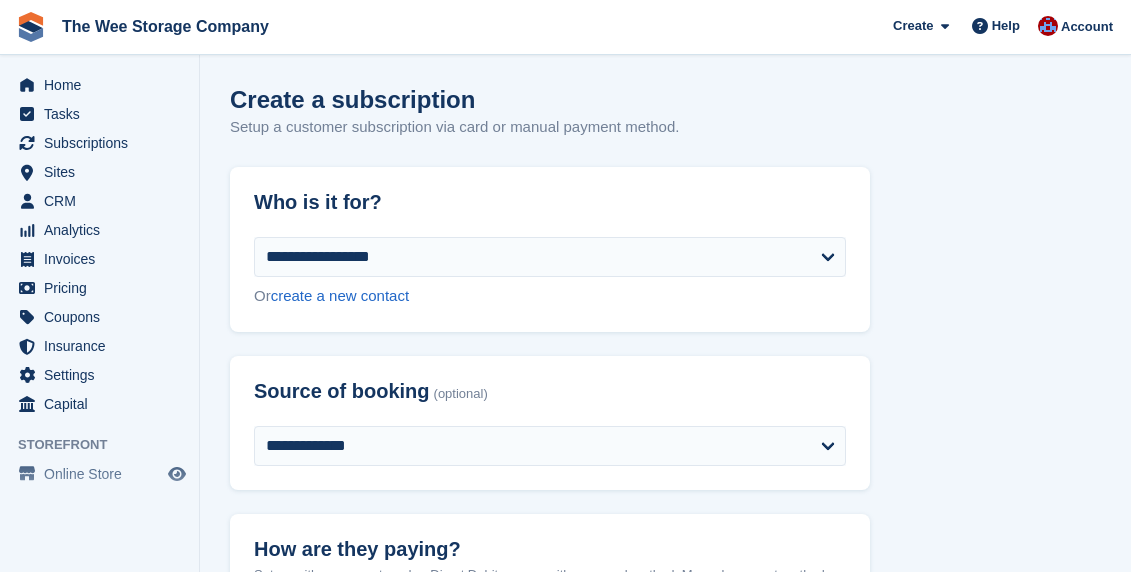 scroll, scrollTop: 12, scrollLeft: 0, axis: vertical 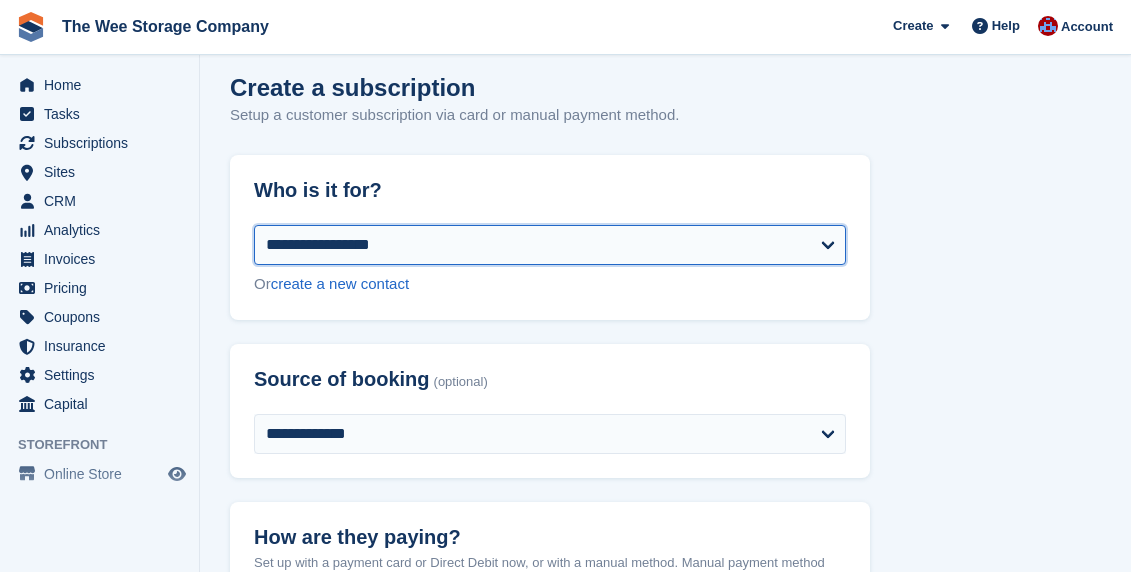 click on "**********" at bounding box center (550, 245) 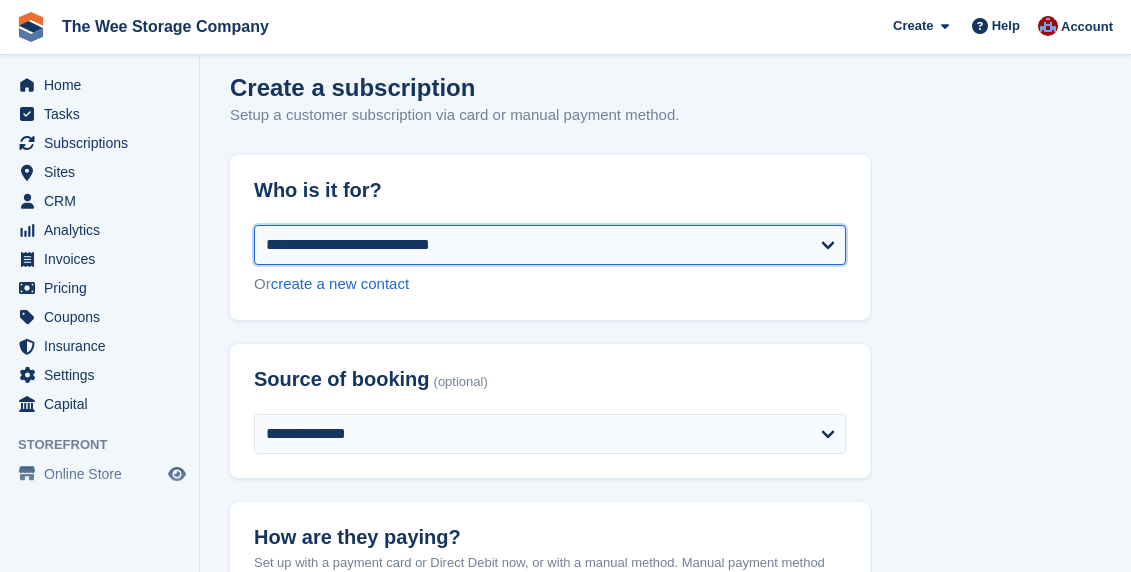 select on "**********" 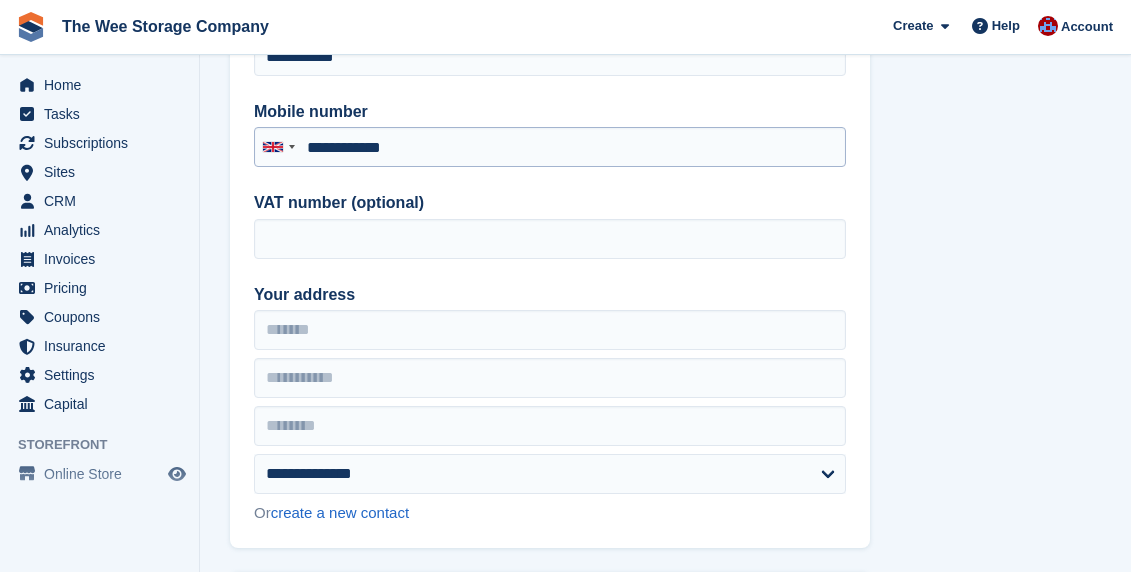 scroll, scrollTop: 302, scrollLeft: 0, axis: vertical 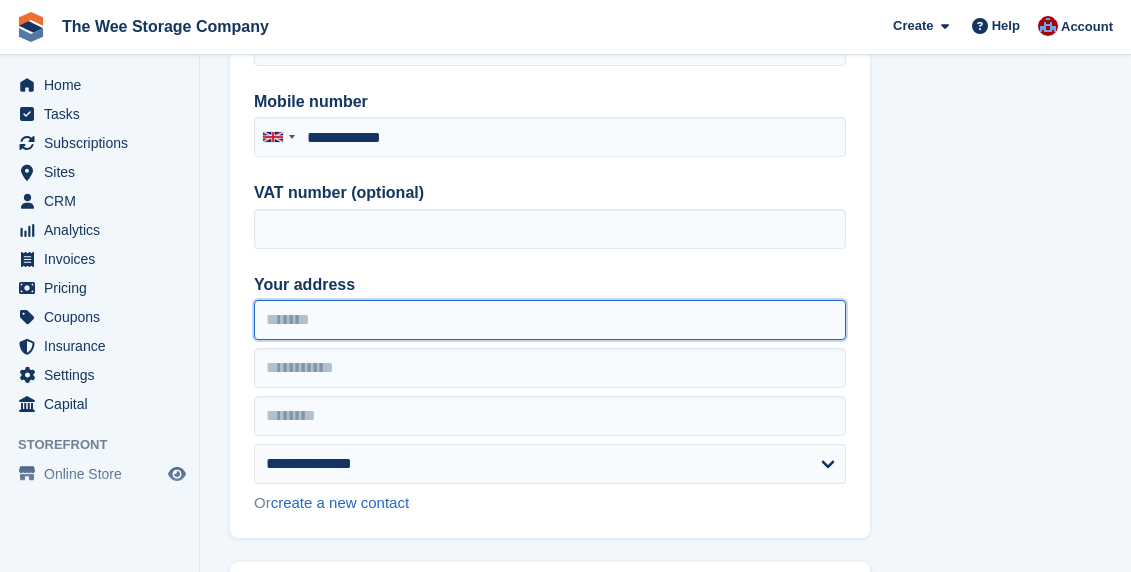 click on "Your address" at bounding box center (550, 320) 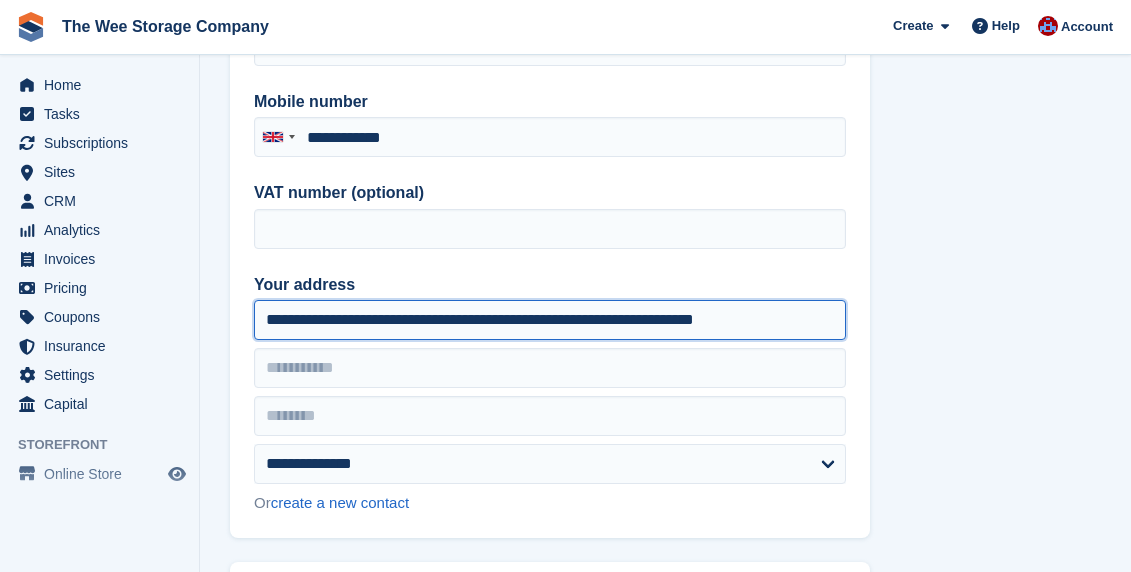 click on "**********" at bounding box center (550, 320) 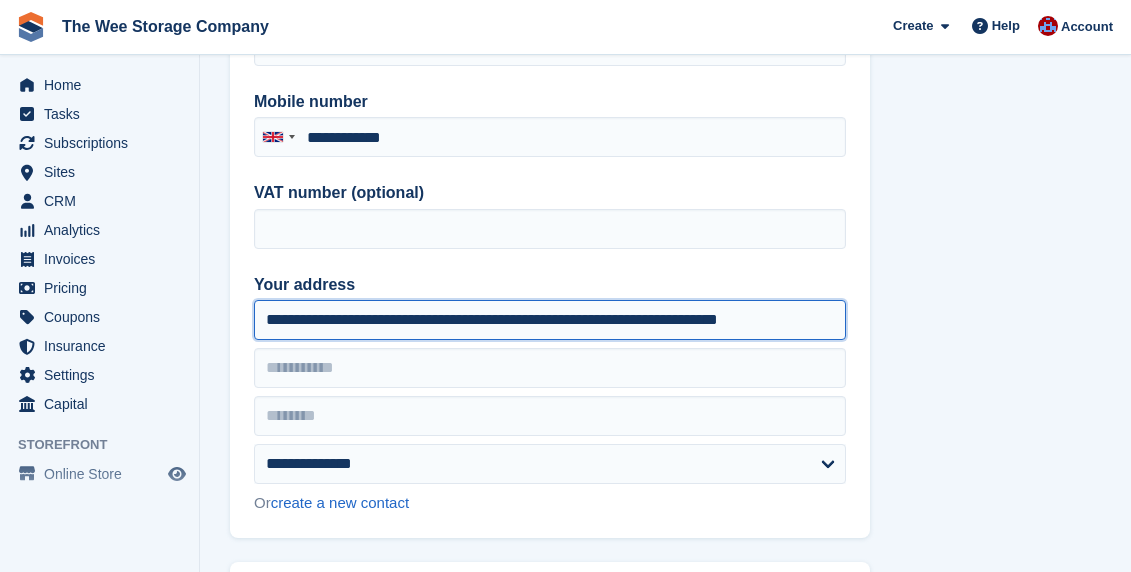 drag, startPoint x: 365, startPoint y: 320, endPoint x: 914, endPoint y: 353, distance: 549.9909 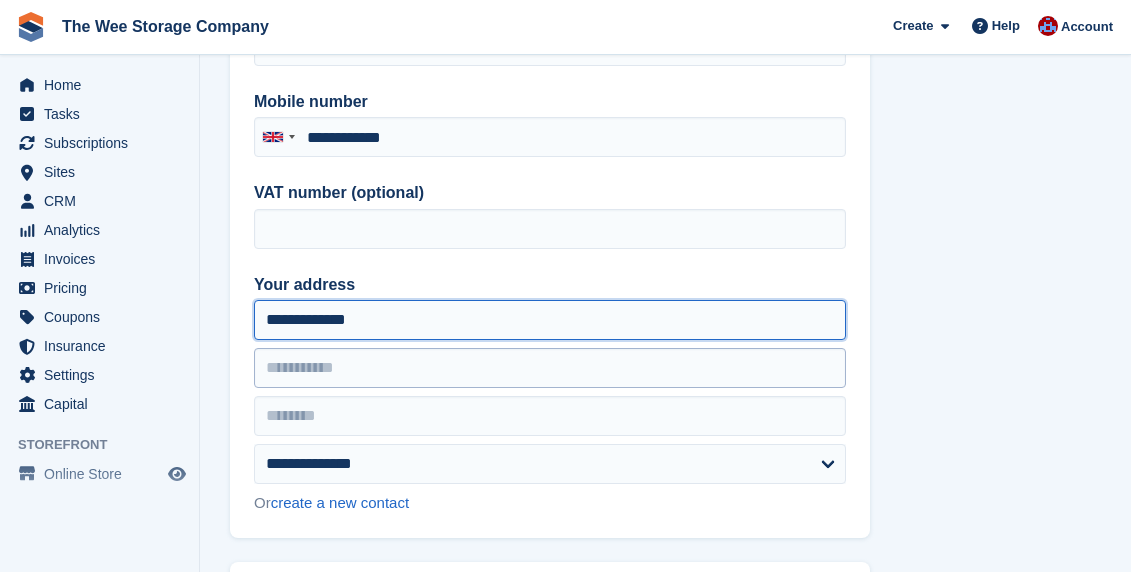 type on "**********" 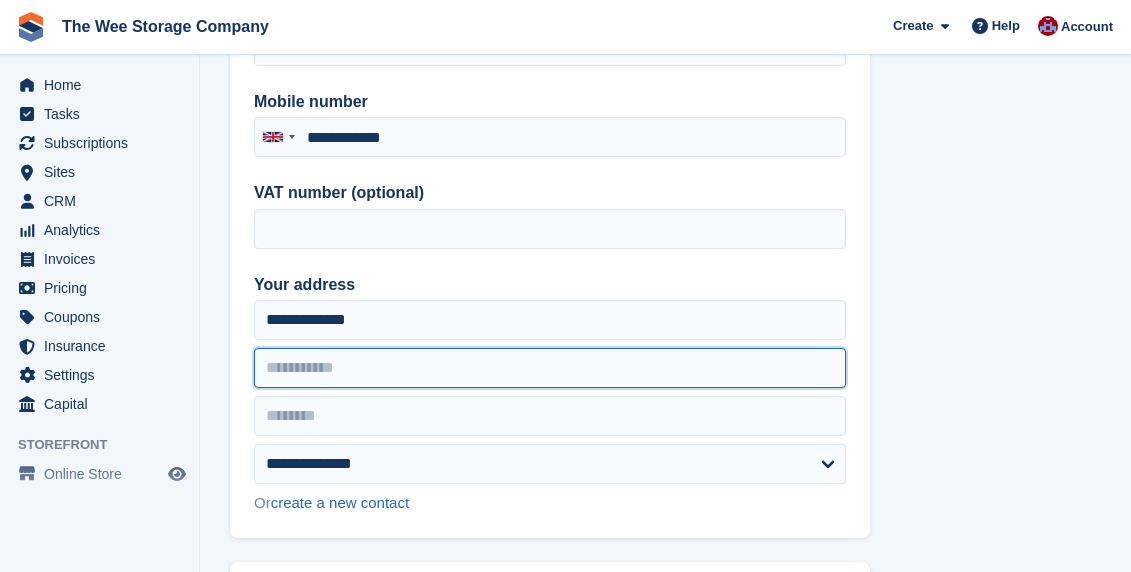 click at bounding box center (550, 368) 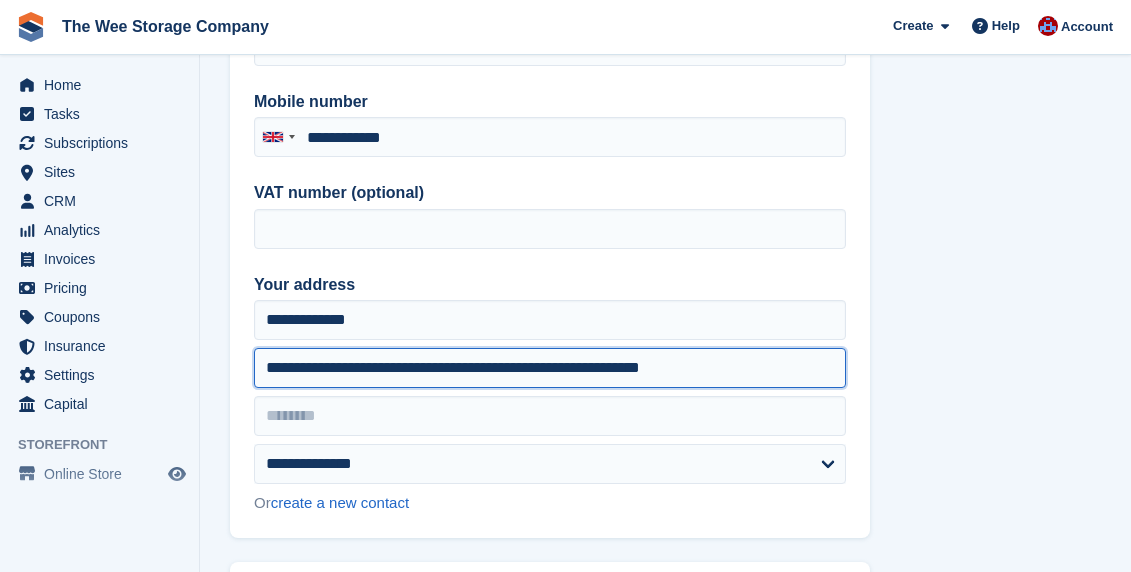 drag, startPoint x: 424, startPoint y: 368, endPoint x: 238, endPoint y: 366, distance: 186.01076 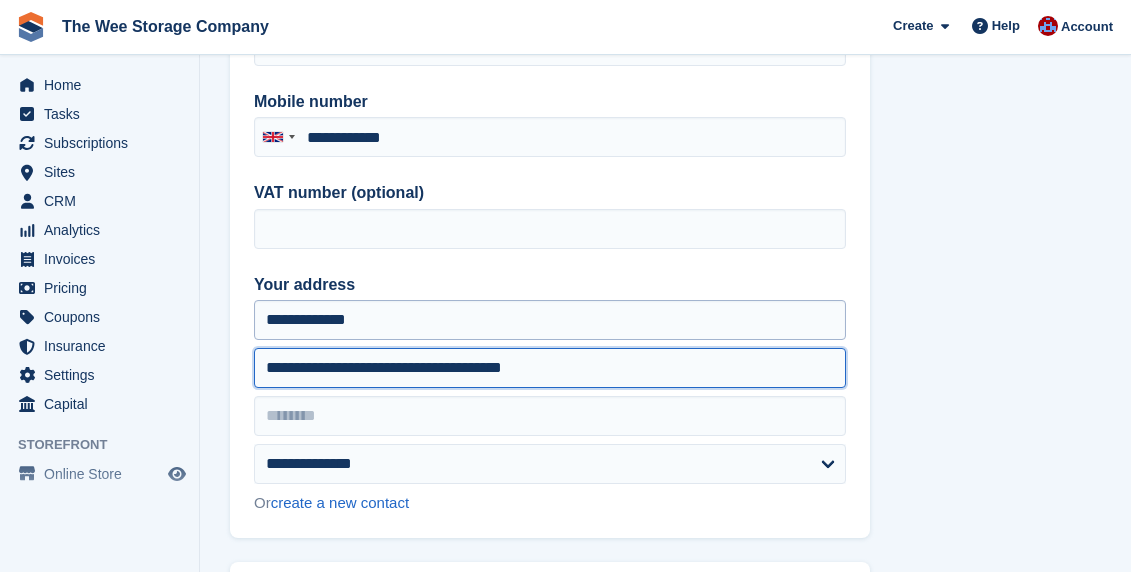 type on "**********" 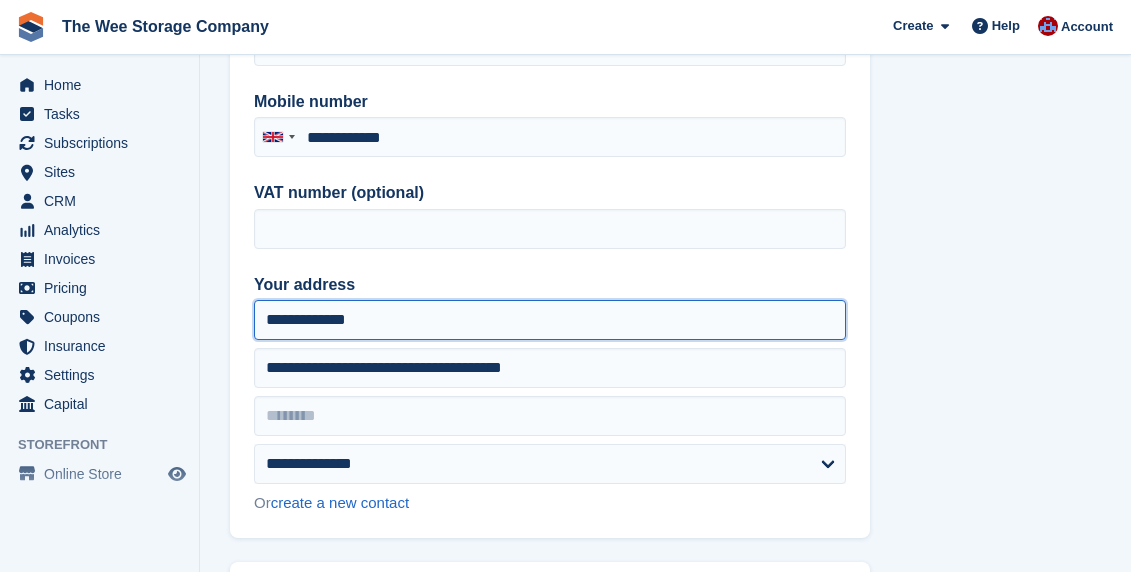 click on "**********" at bounding box center [550, 320] 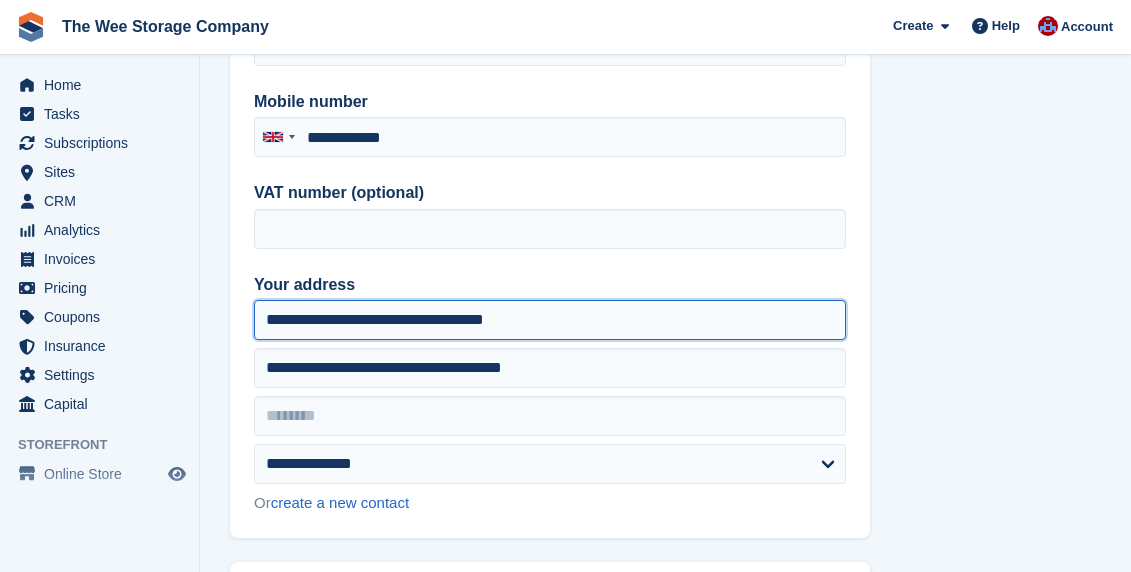 type on "**********" 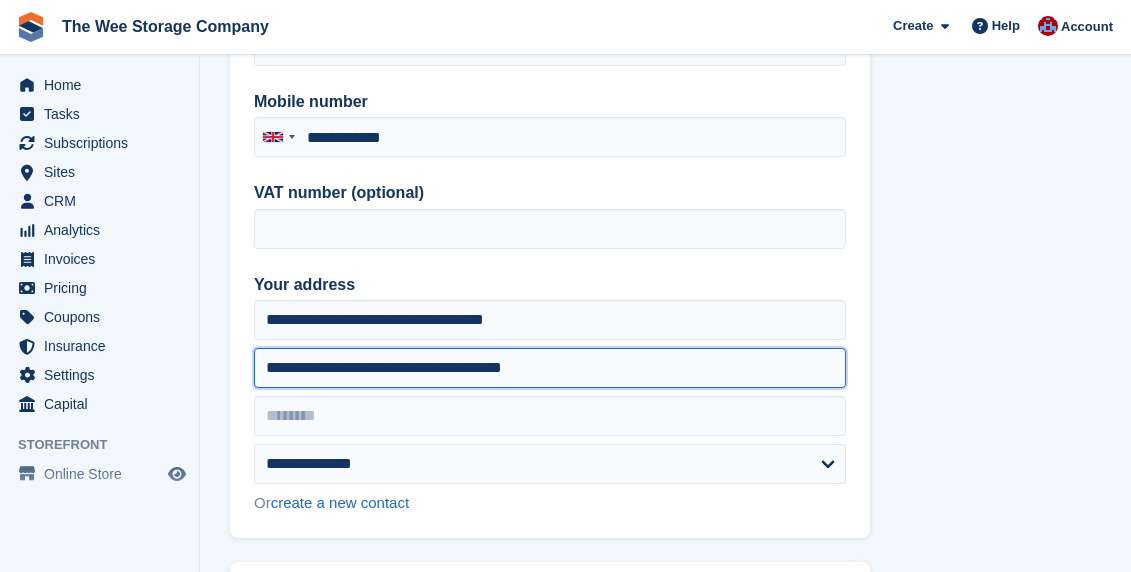 click on "**********" at bounding box center [550, 378] 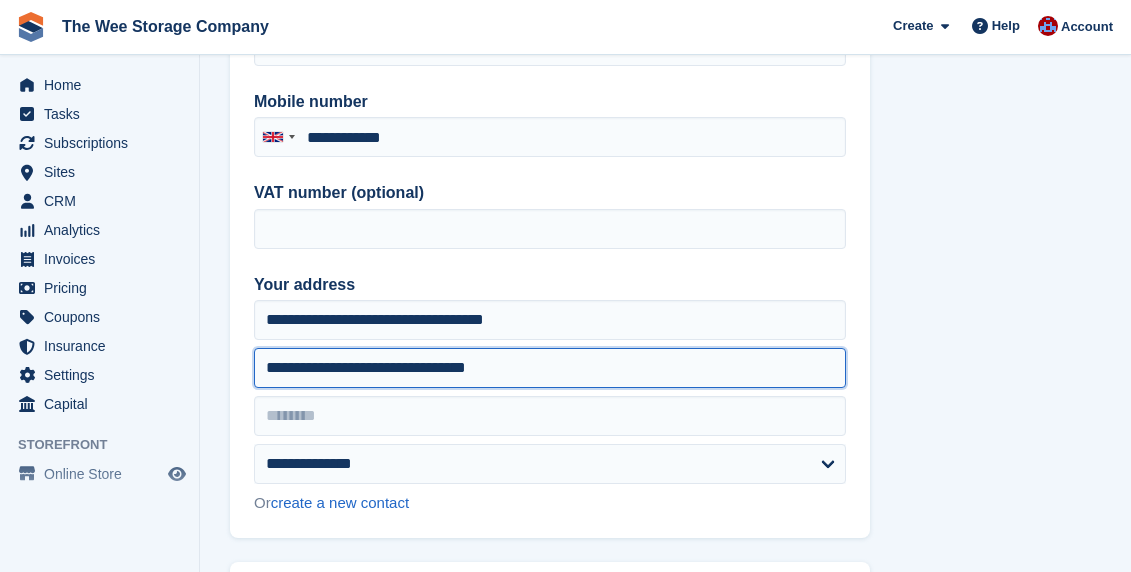 drag, startPoint x: 533, startPoint y: 368, endPoint x: 453, endPoint y: 364, distance: 80.09994 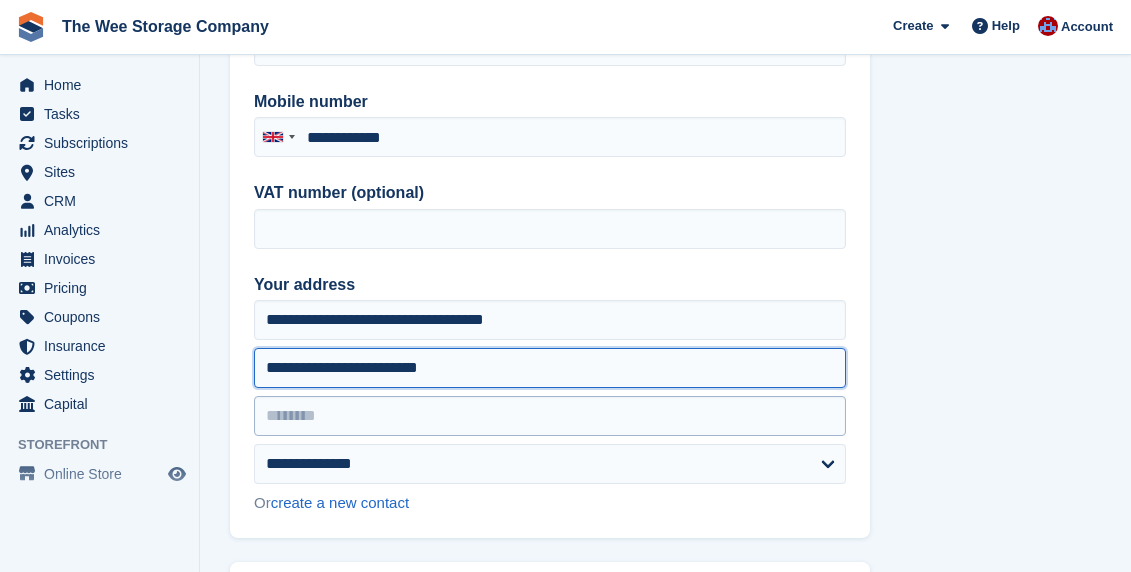 type on "**********" 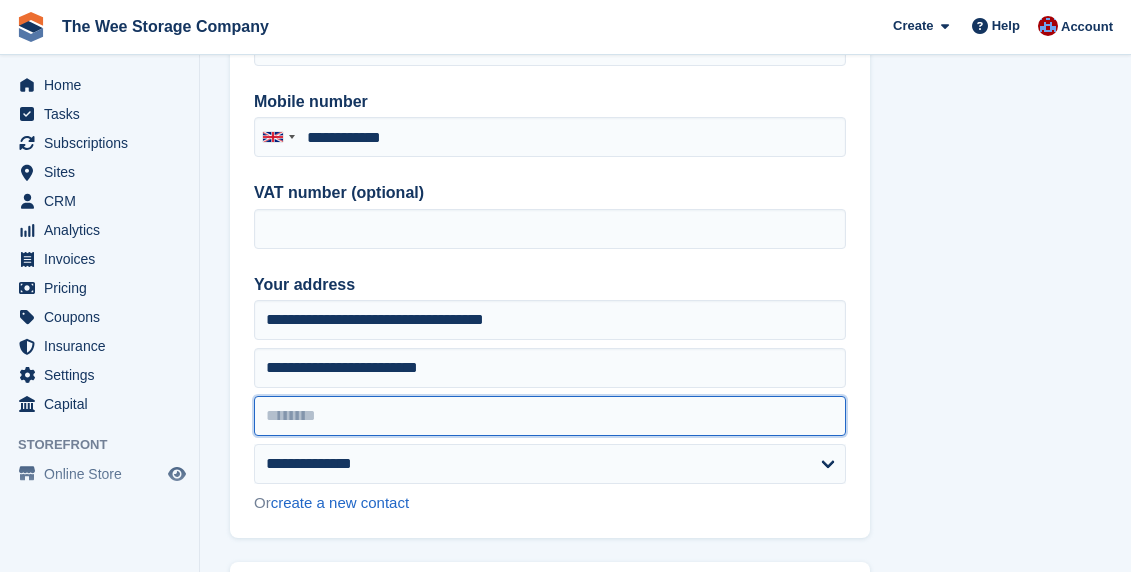 click at bounding box center [550, 416] 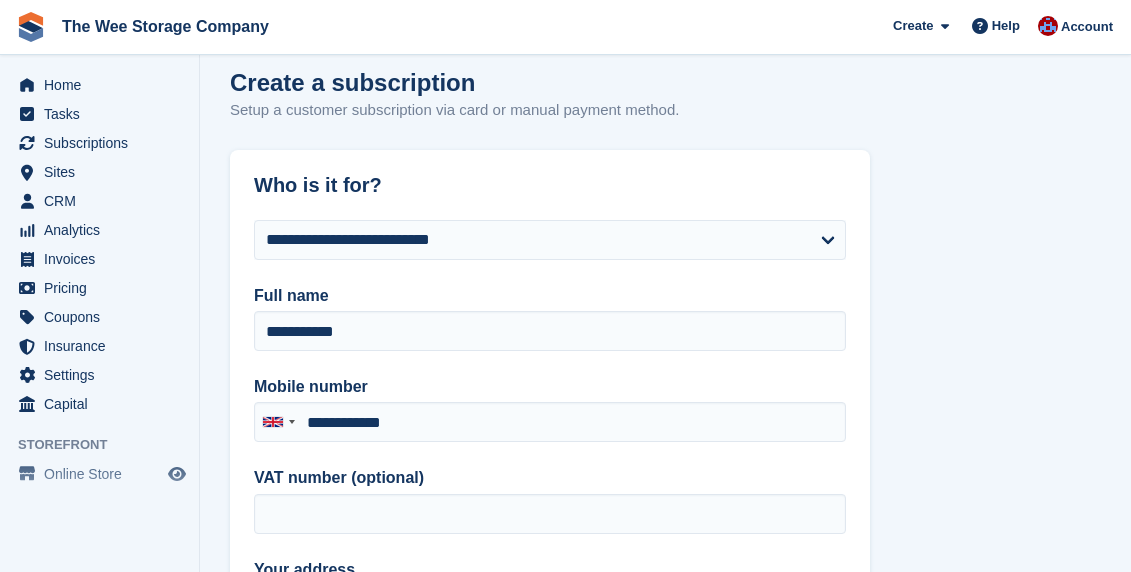 scroll, scrollTop: 31, scrollLeft: 0, axis: vertical 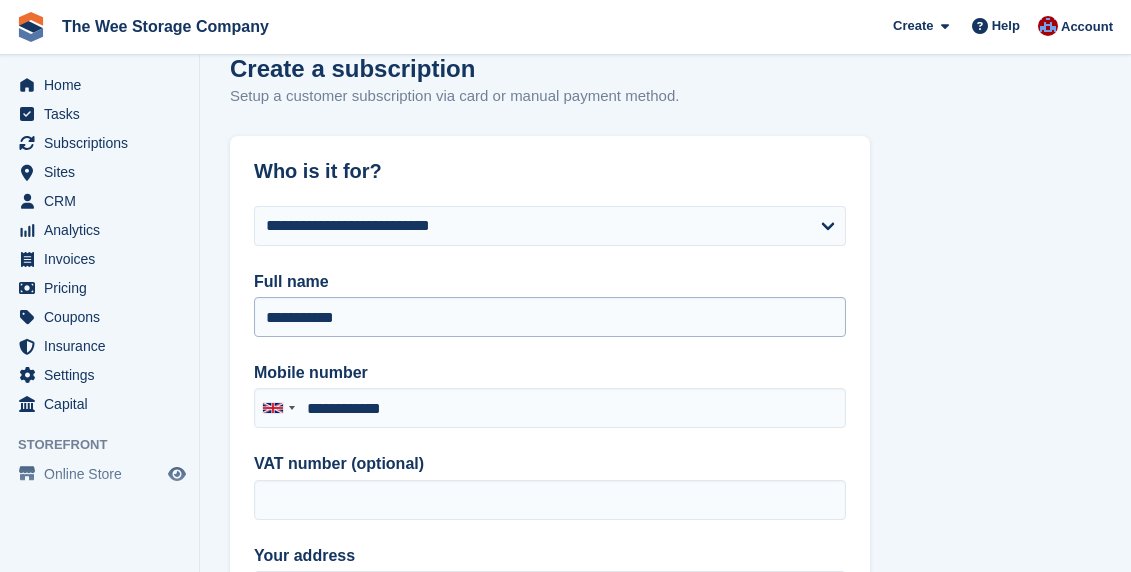 type on "********" 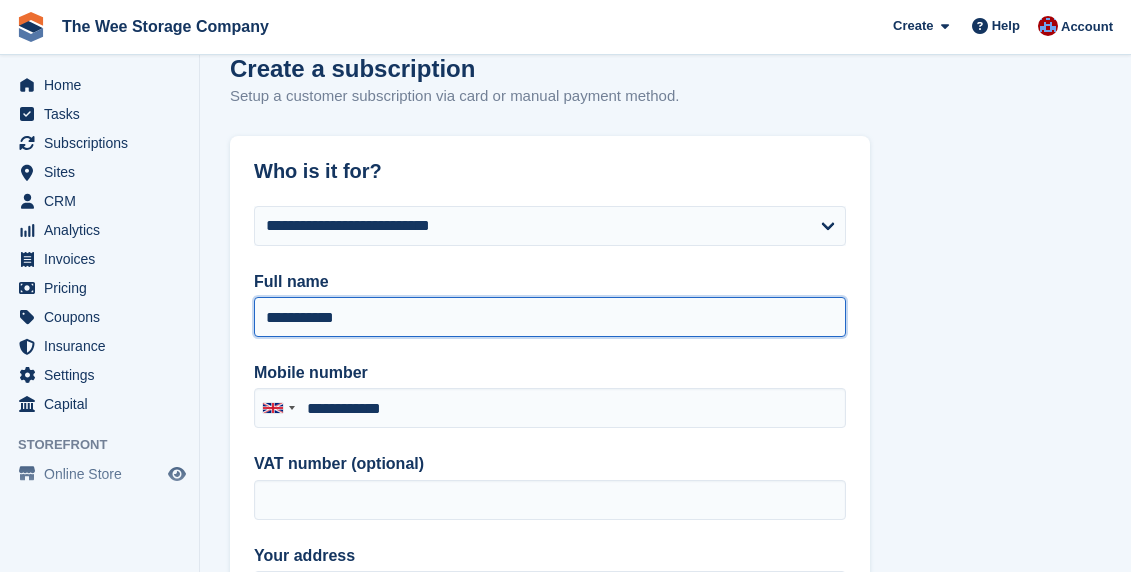 click on "**********" at bounding box center (550, 317) 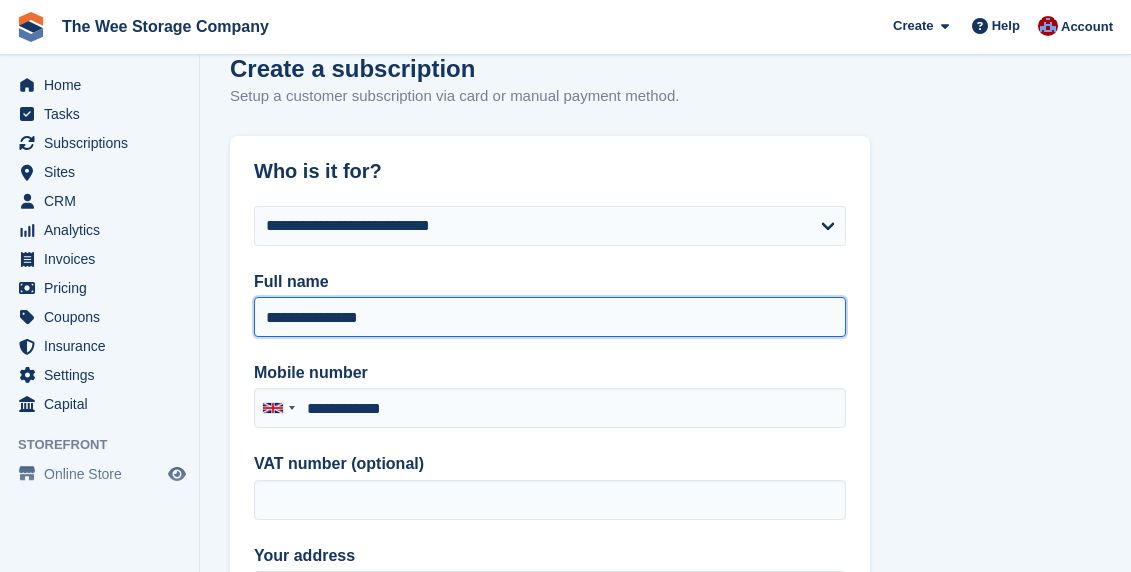type on "**********" 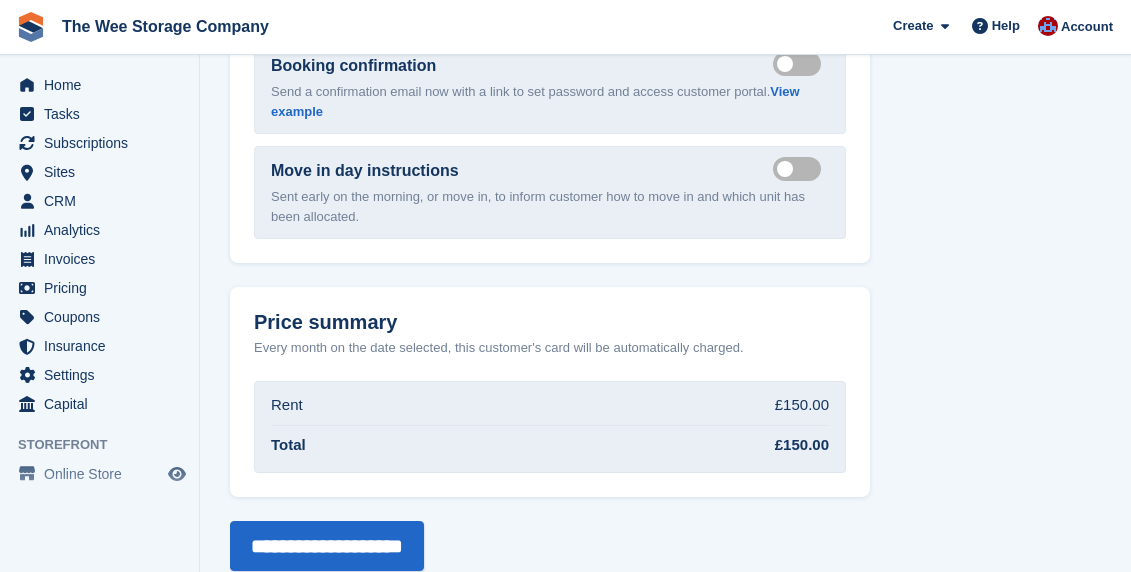 scroll, scrollTop: 2448, scrollLeft: 0, axis: vertical 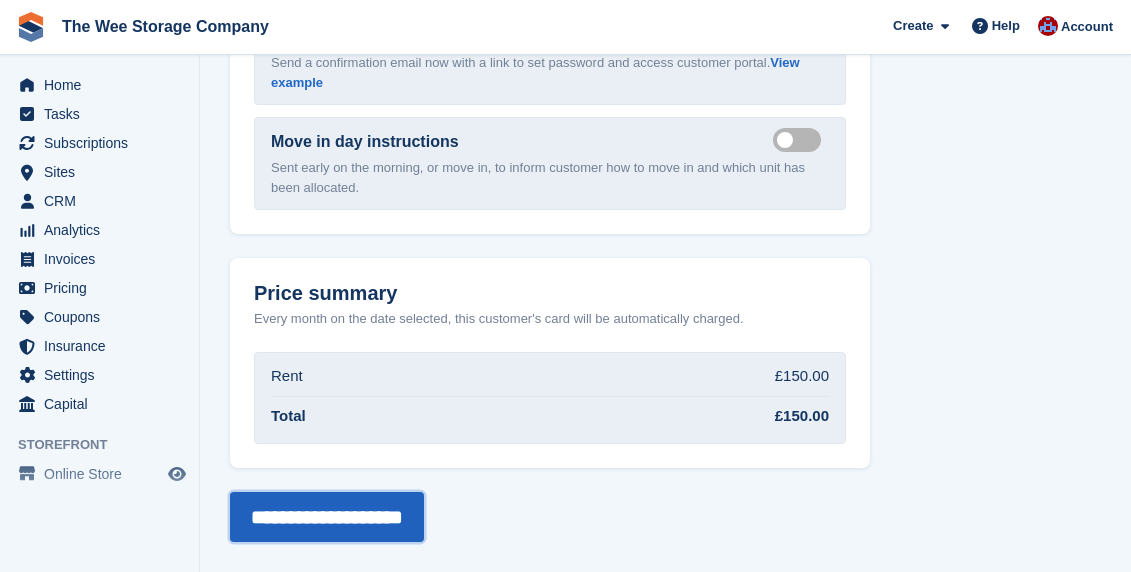 click on "**********" at bounding box center (327, 517) 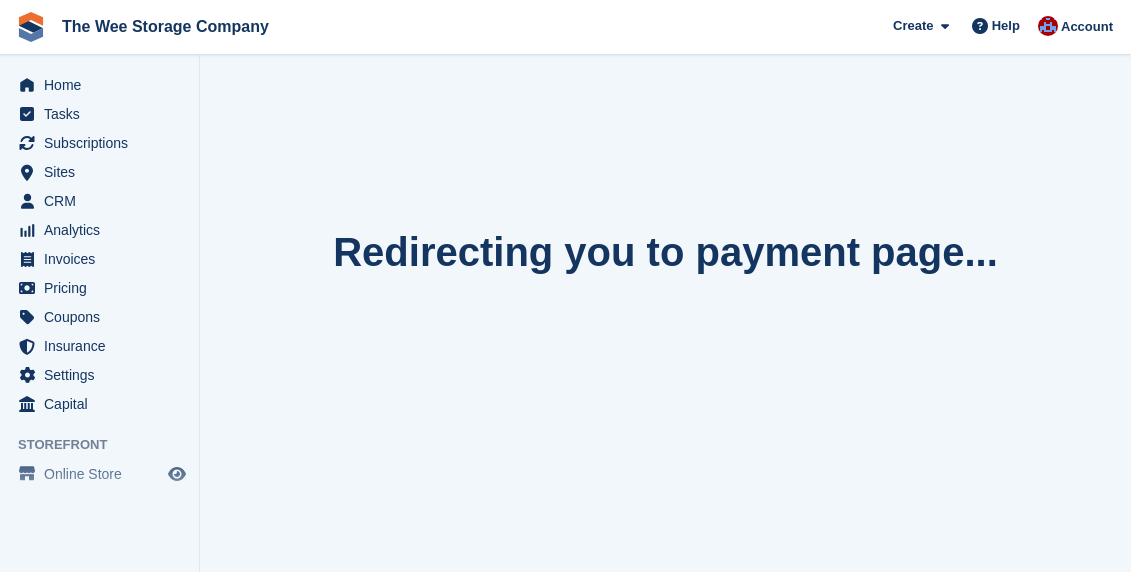 scroll, scrollTop: 0, scrollLeft: 0, axis: both 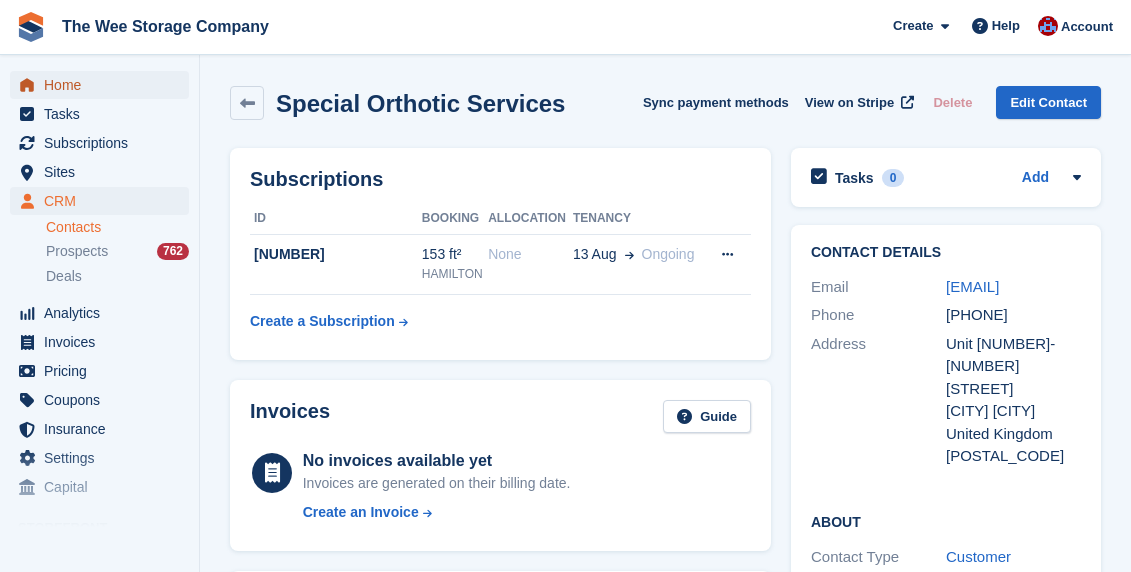 click on "Home" at bounding box center [104, 85] 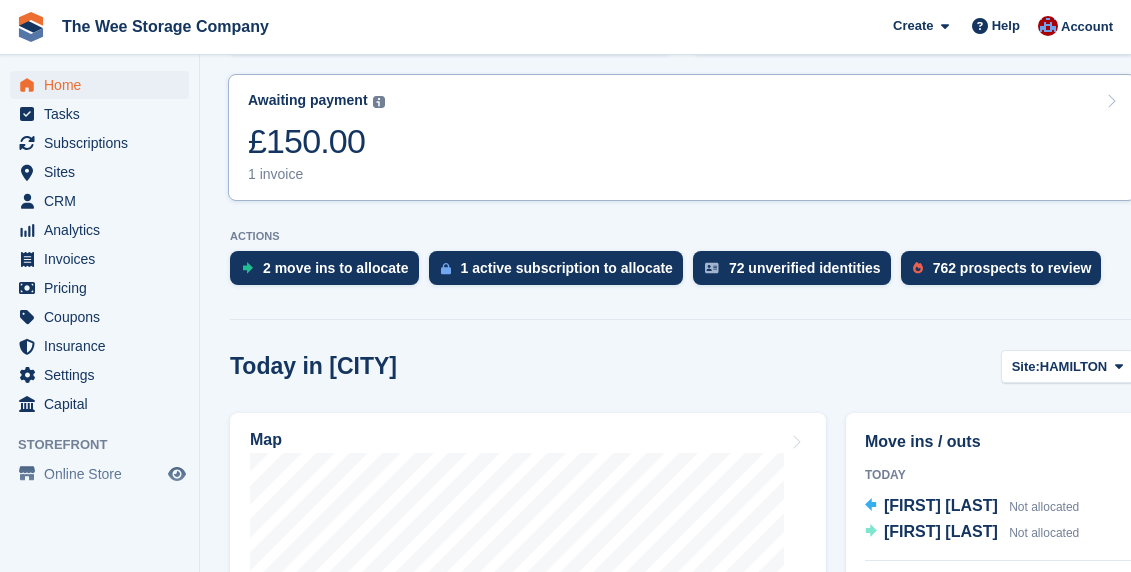 scroll, scrollTop: 428, scrollLeft: 0, axis: vertical 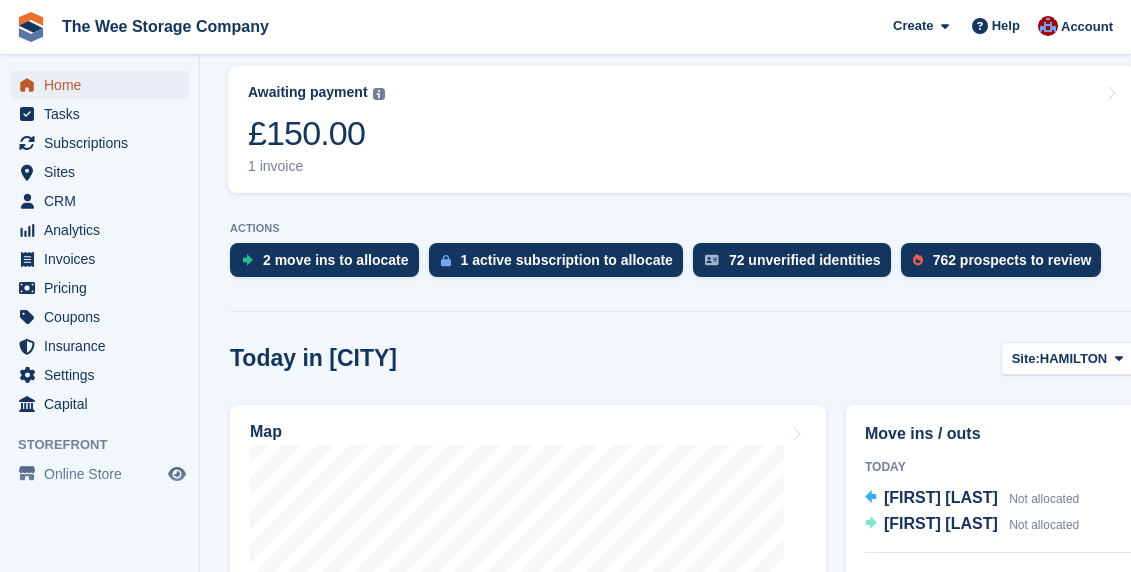 click on "Home" at bounding box center (104, 85) 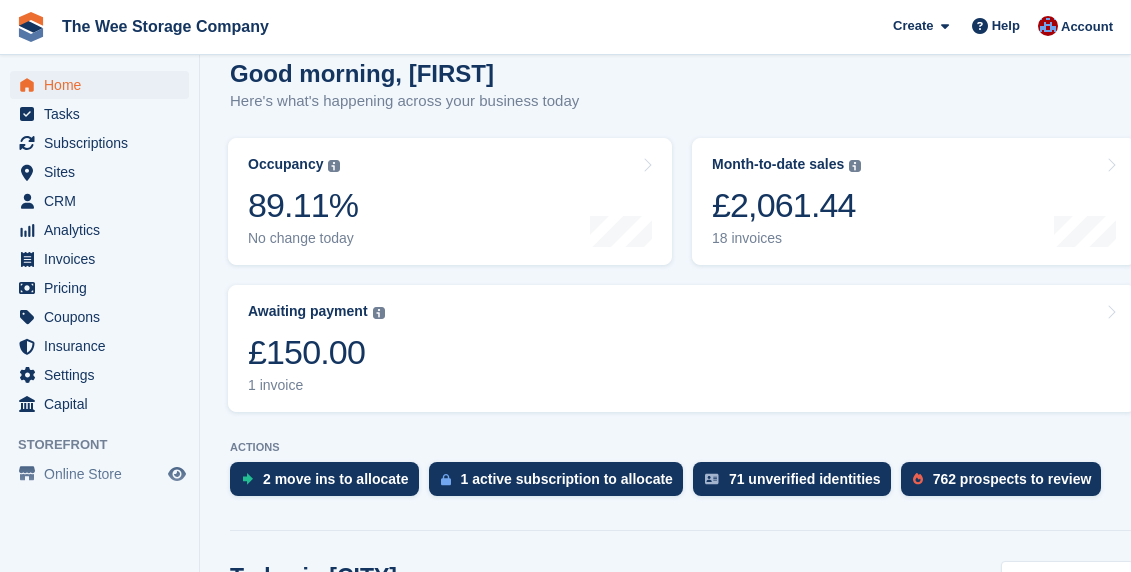 scroll, scrollTop: 229, scrollLeft: 0, axis: vertical 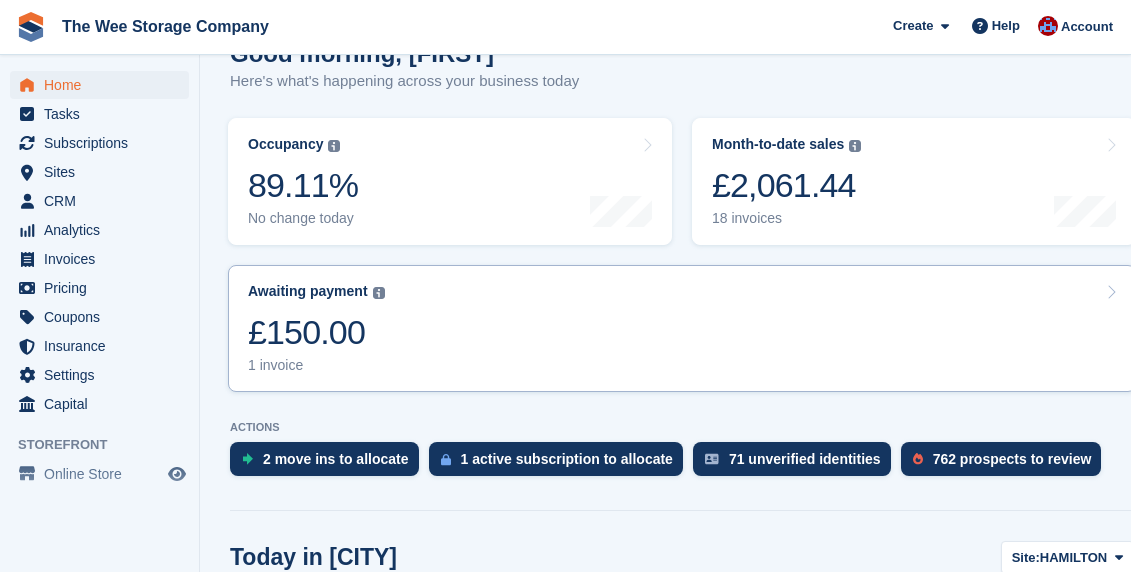 click on "Awaiting payment
The total outstanding balance on all open invoices.
£150.00
1 invoice" at bounding box center (682, 328) 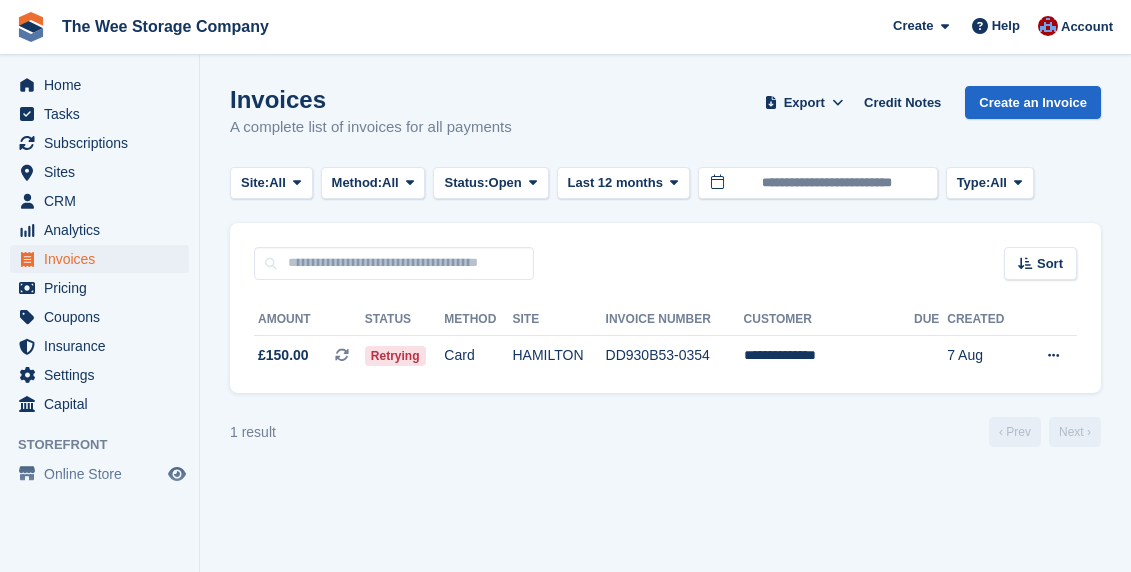 scroll, scrollTop: 0, scrollLeft: 0, axis: both 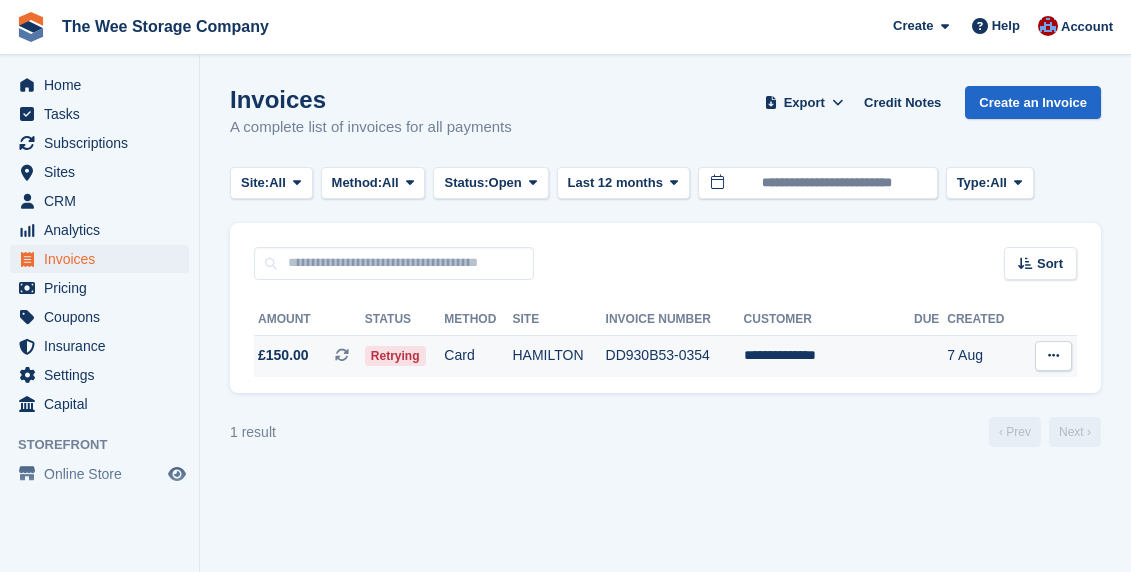 click on "HAMILTON" at bounding box center (558, 356) 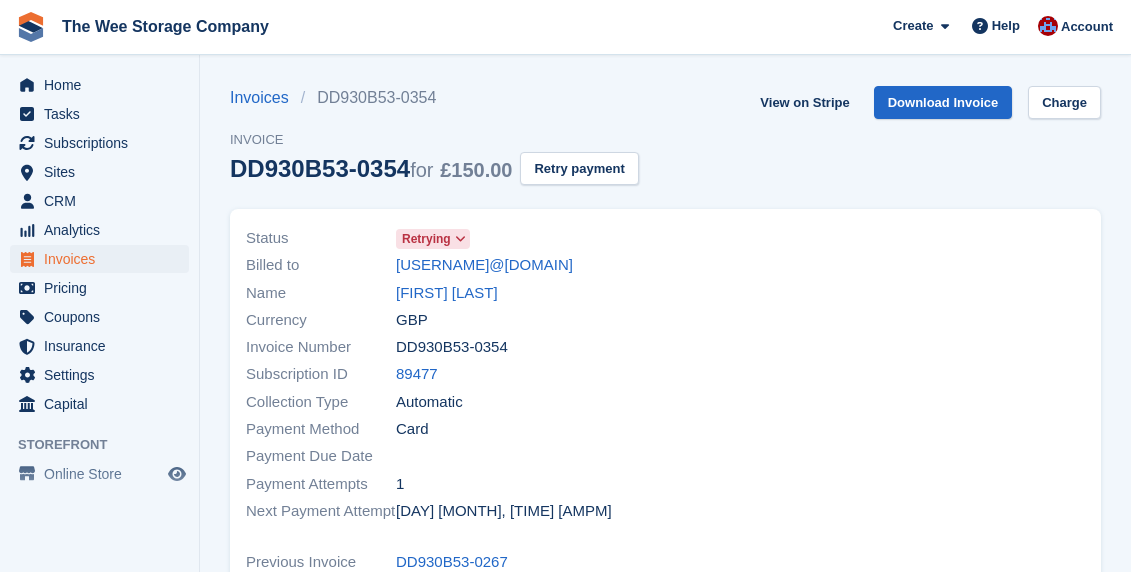scroll, scrollTop: 0, scrollLeft: 0, axis: both 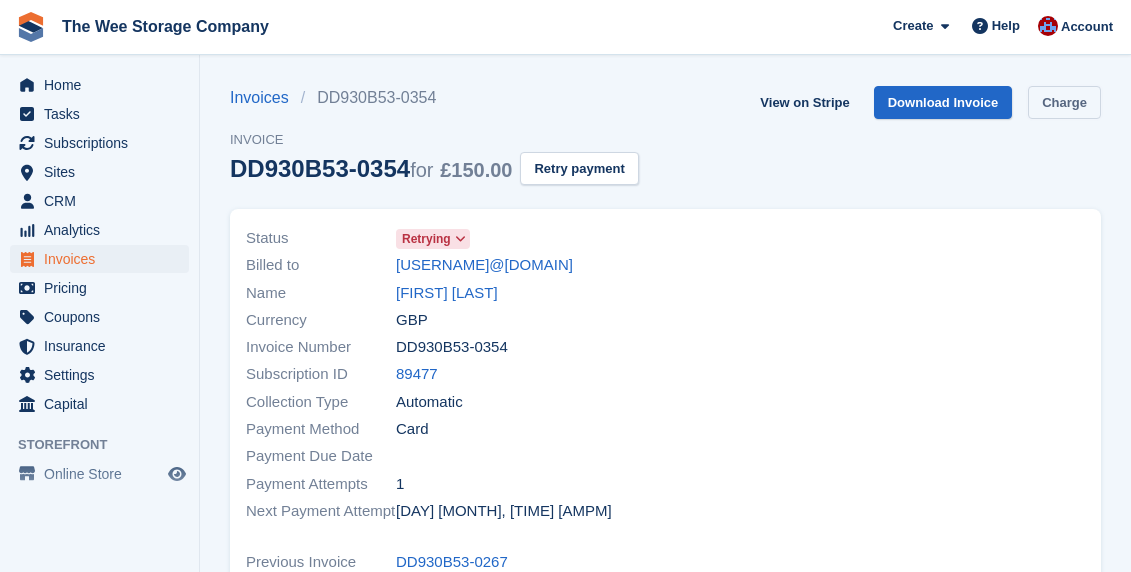 click on "Charge" at bounding box center [1064, 102] 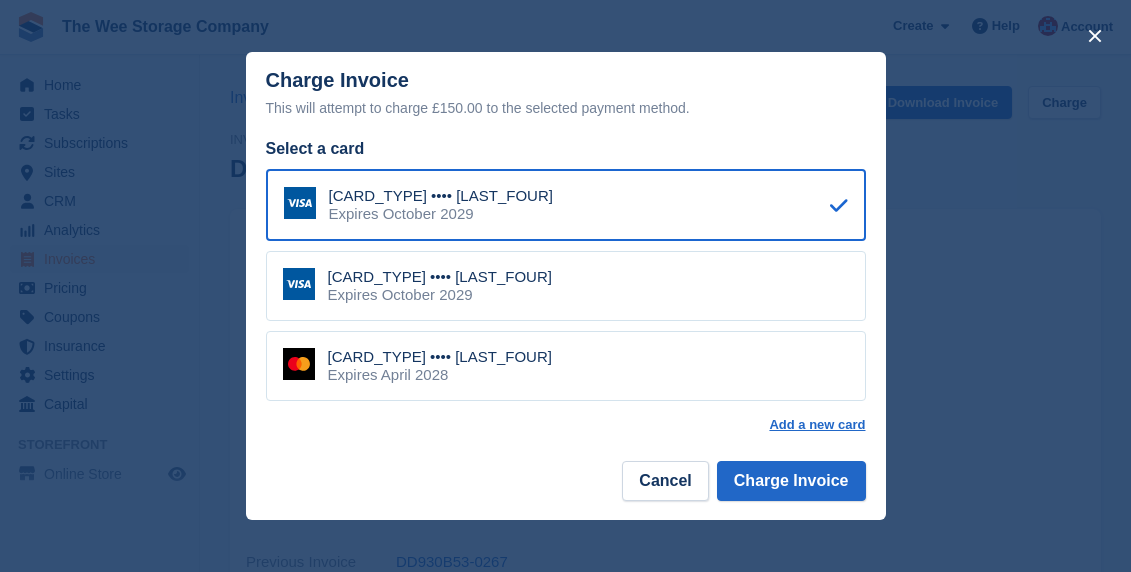 click on "Mastercard •••• 8416
Expires April 2028" at bounding box center [566, 366] 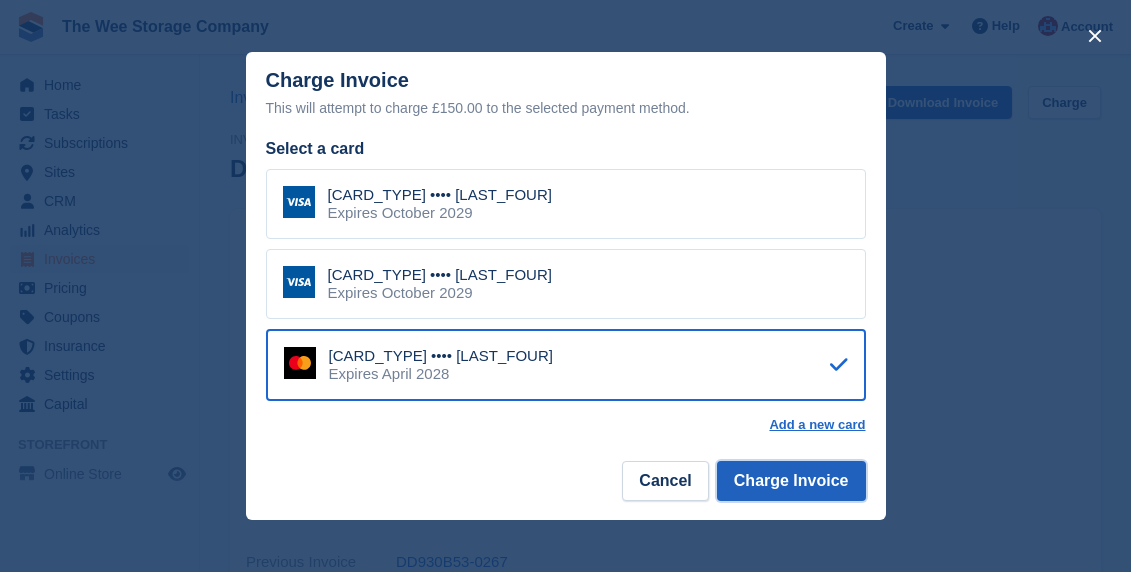 click on "Charge Invoice" at bounding box center (791, 481) 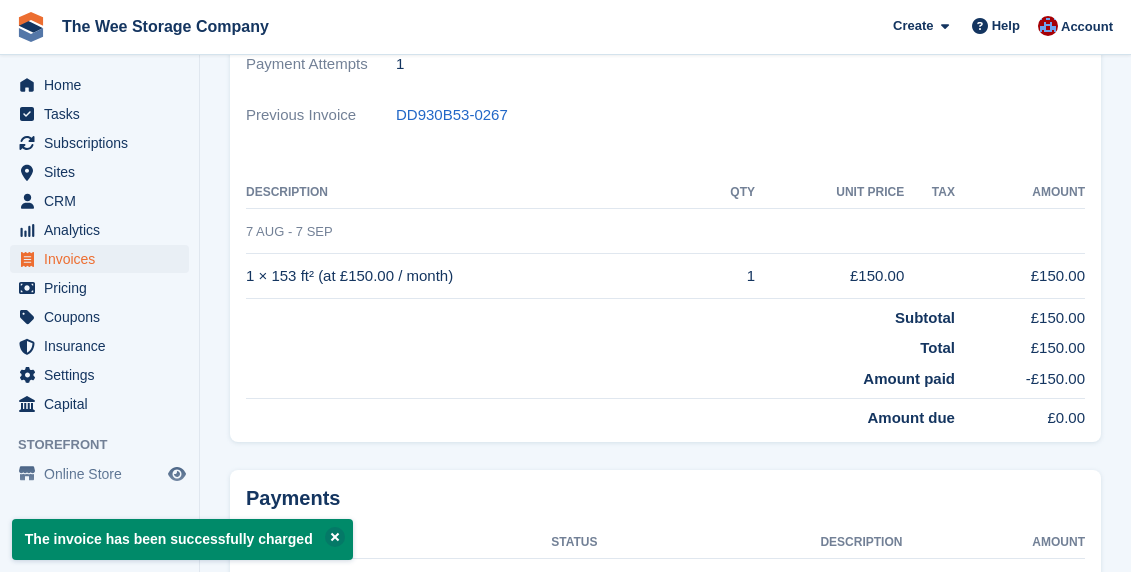 scroll, scrollTop: 307, scrollLeft: 0, axis: vertical 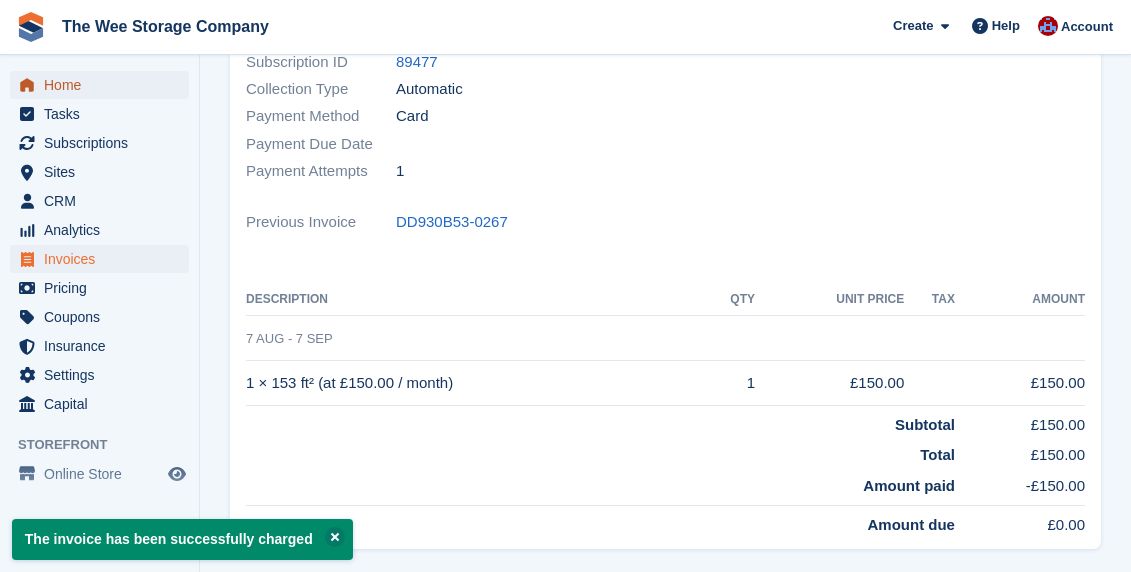 click on "Home" at bounding box center (104, 85) 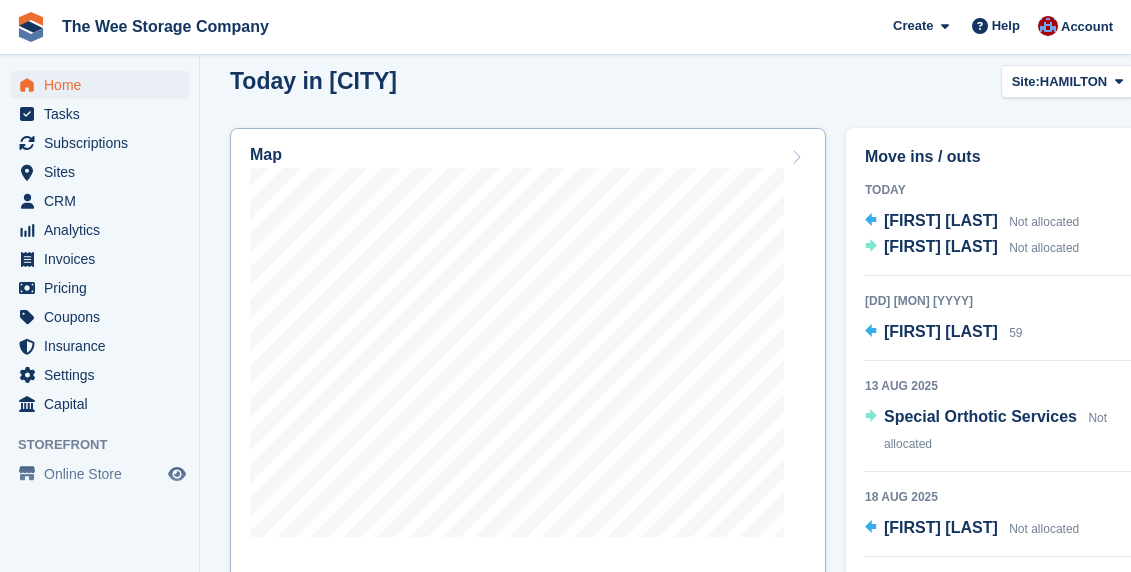 scroll, scrollTop: 656, scrollLeft: 0, axis: vertical 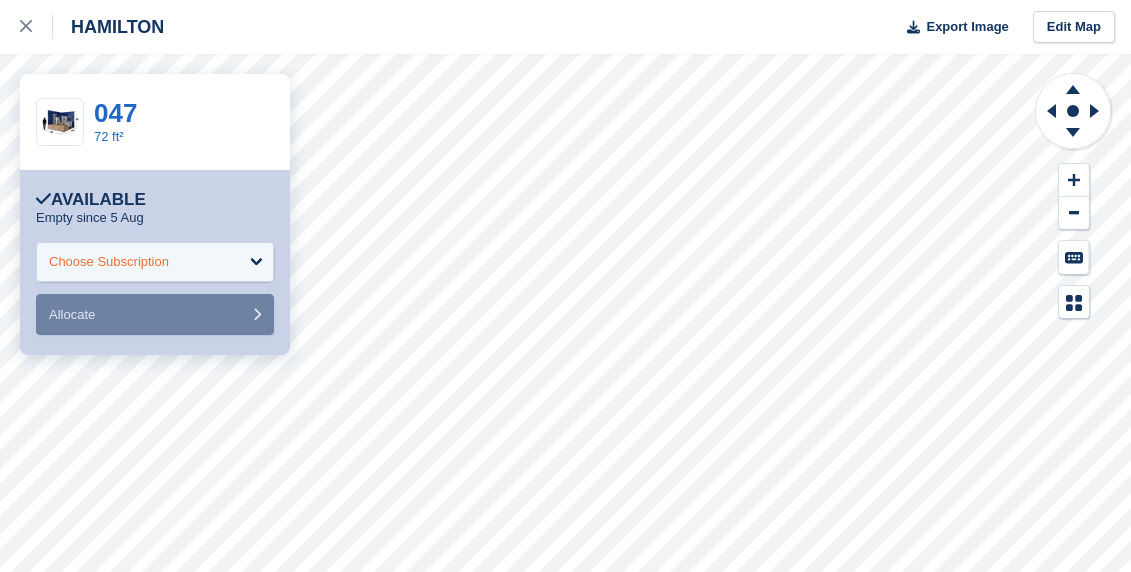 click on "Choose Subscription" at bounding box center [109, 262] 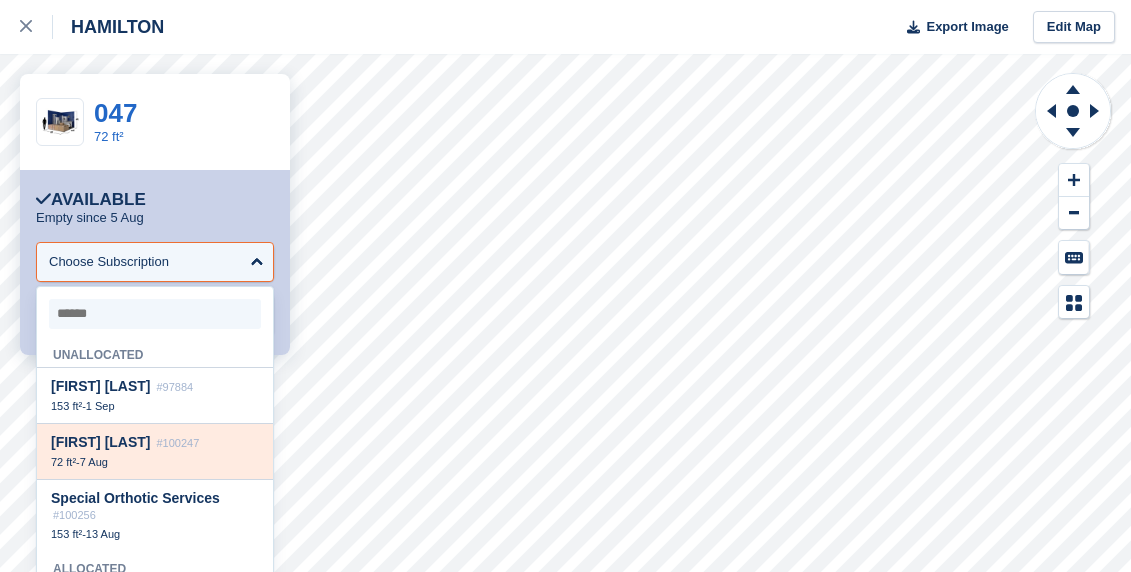 click on "[FIRST] [LAST]
#100247
72 ft²  -   [DAY] [MONTH]" at bounding box center (155, 452) 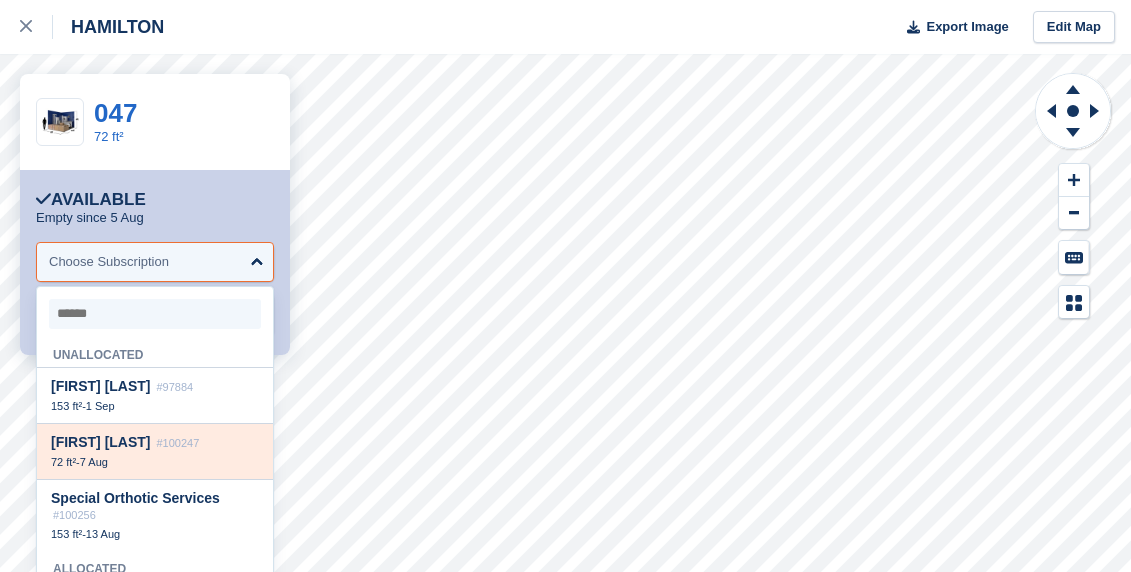 select on "******" 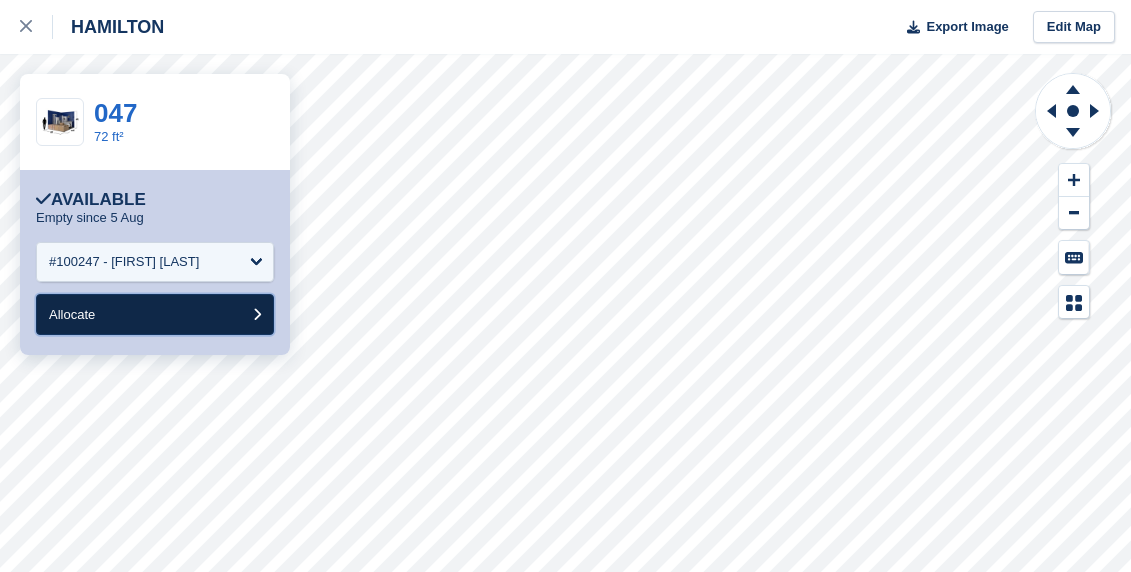 click on "Allocate" at bounding box center (155, 314) 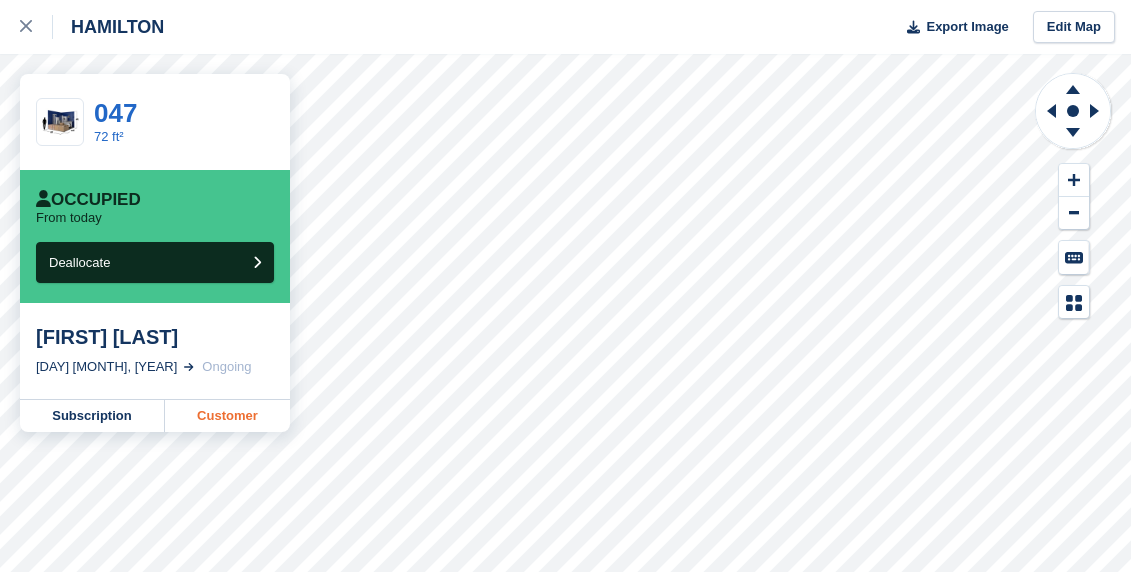 click on "Customer" at bounding box center (227, 416) 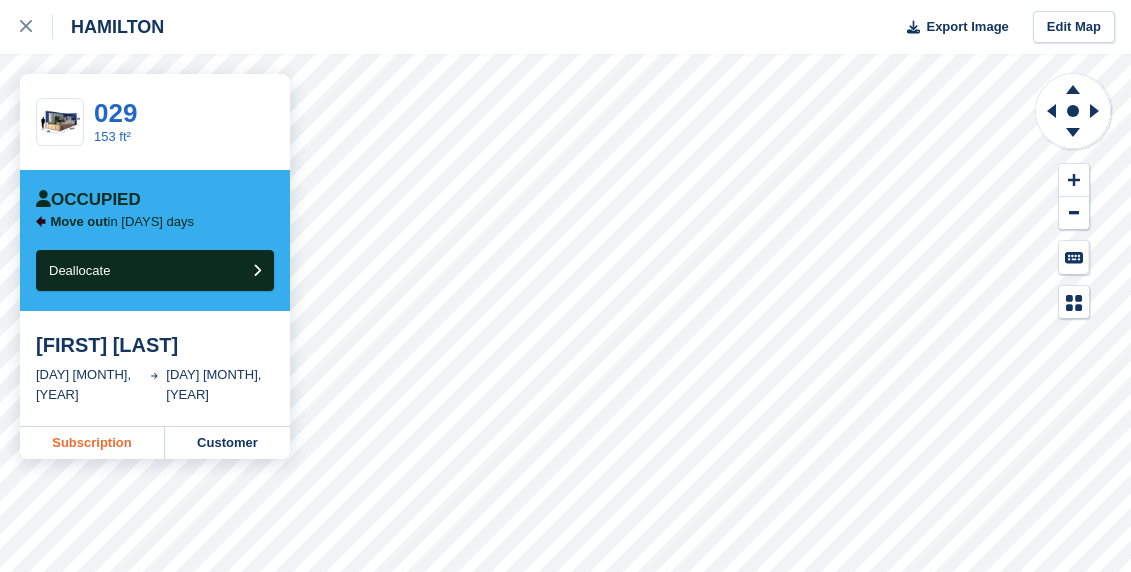 click on "Subscription" at bounding box center [92, 443] 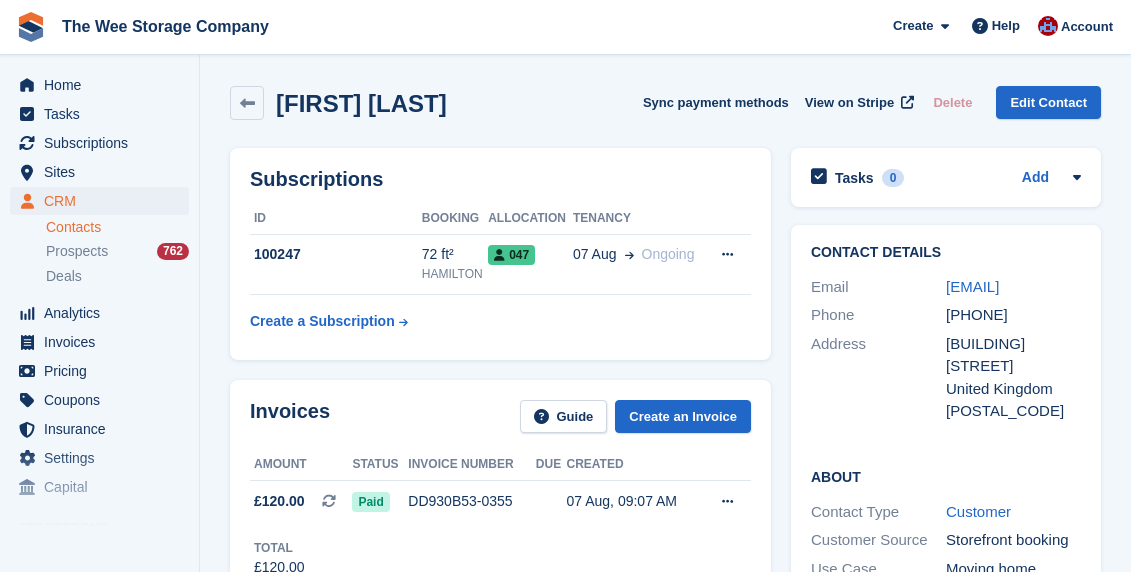 scroll, scrollTop: 0, scrollLeft: 0, axis: both 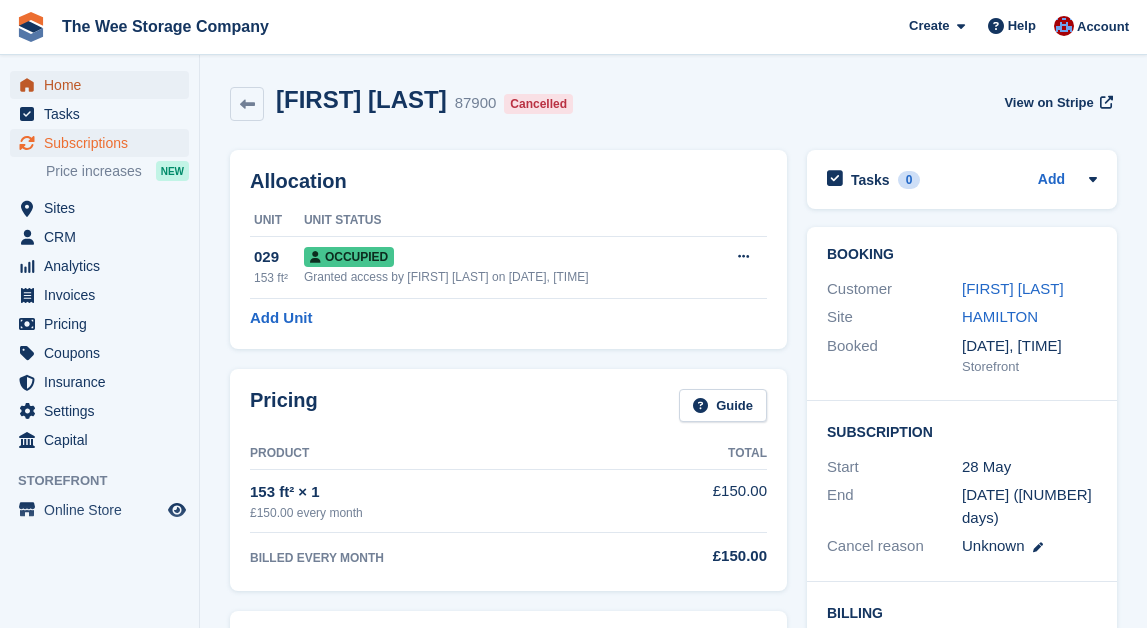 click on "Home" at bounding box center (104, 85) 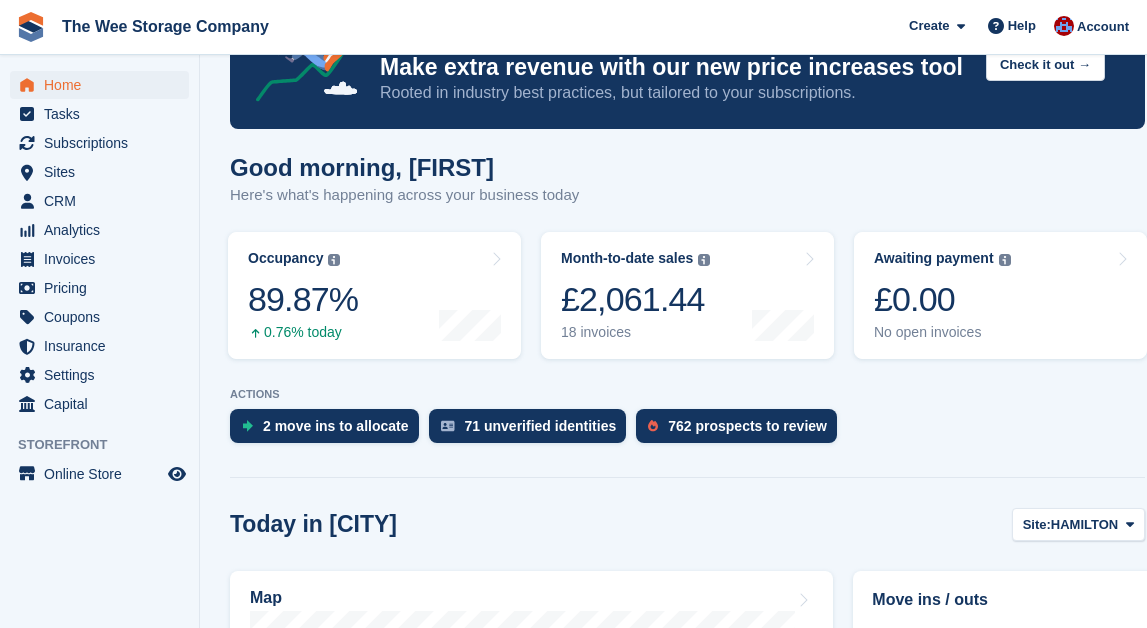 scroll, scrollTop: 0, scrollLeft: 0, axis: both 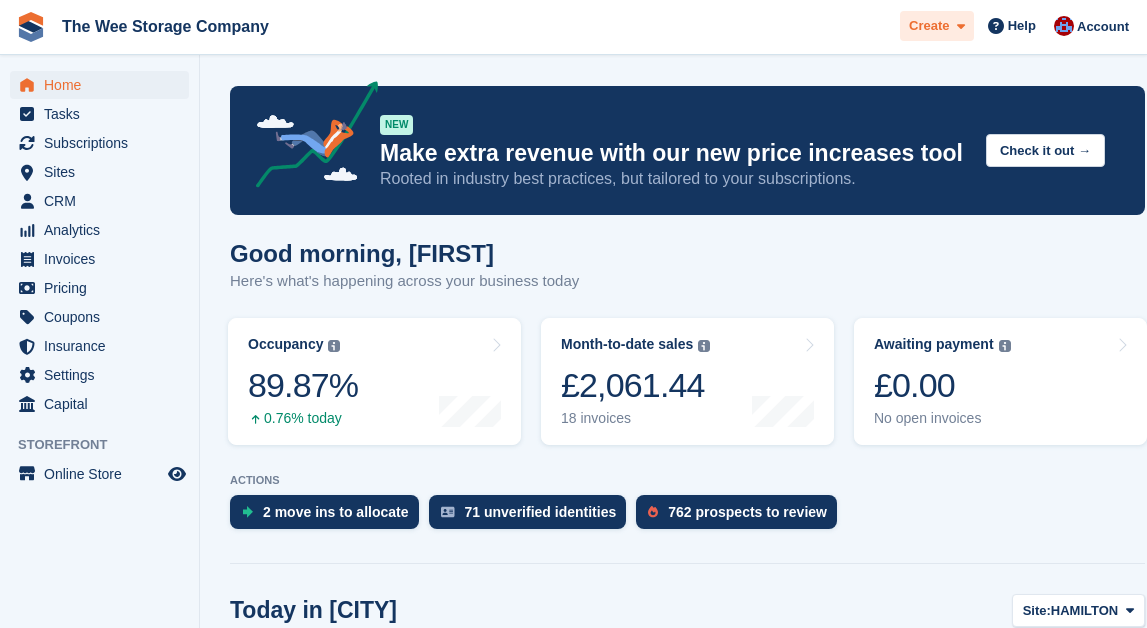 click on "Create" at bounding box center (929, 26) 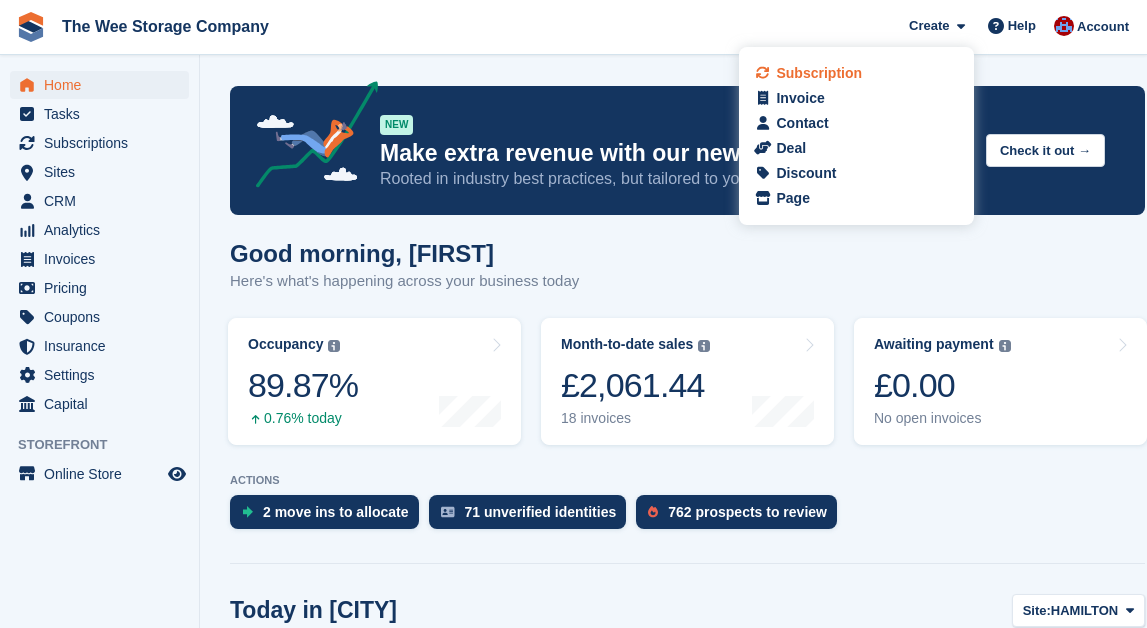 click on "Subscription" at bounding box center (819, 73) 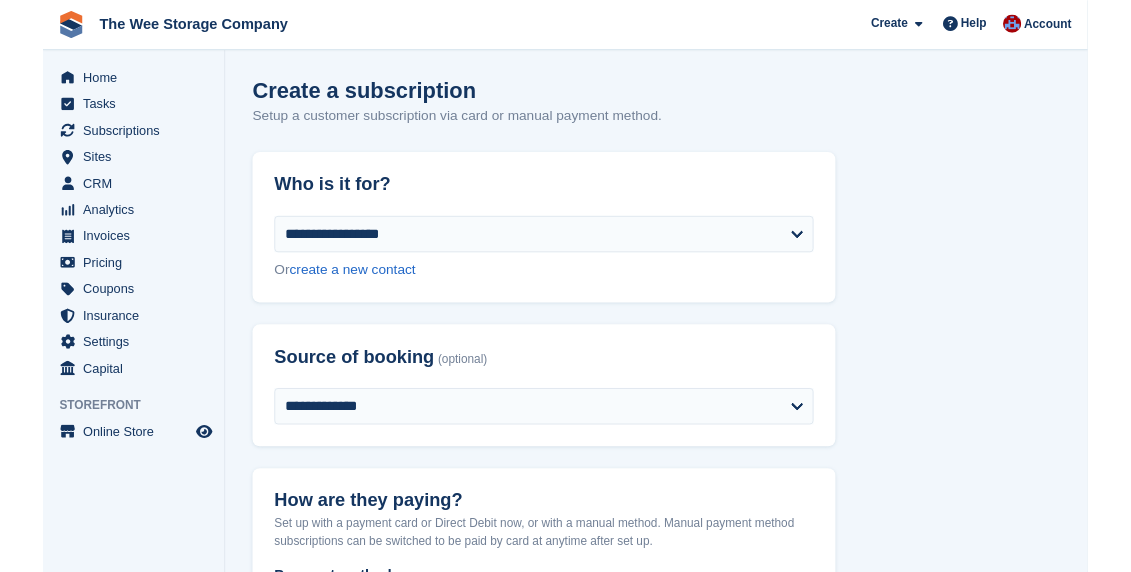 scroll, scrollTop: 0, scrollLeft: 0, axis: both 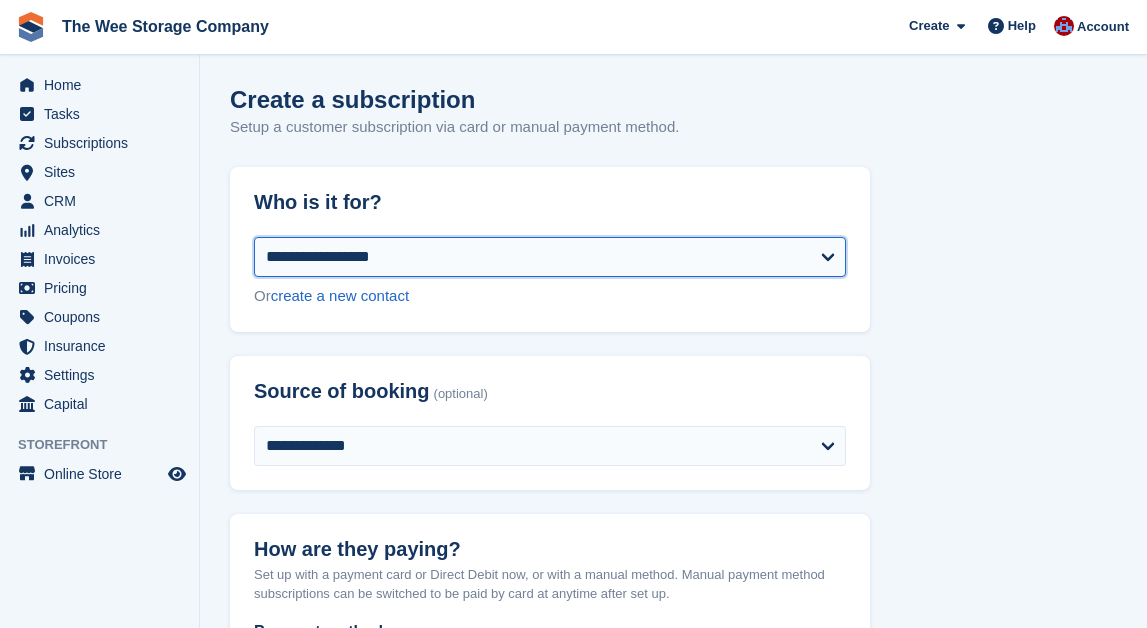 click on "**********" at bounding box center (550, 257) 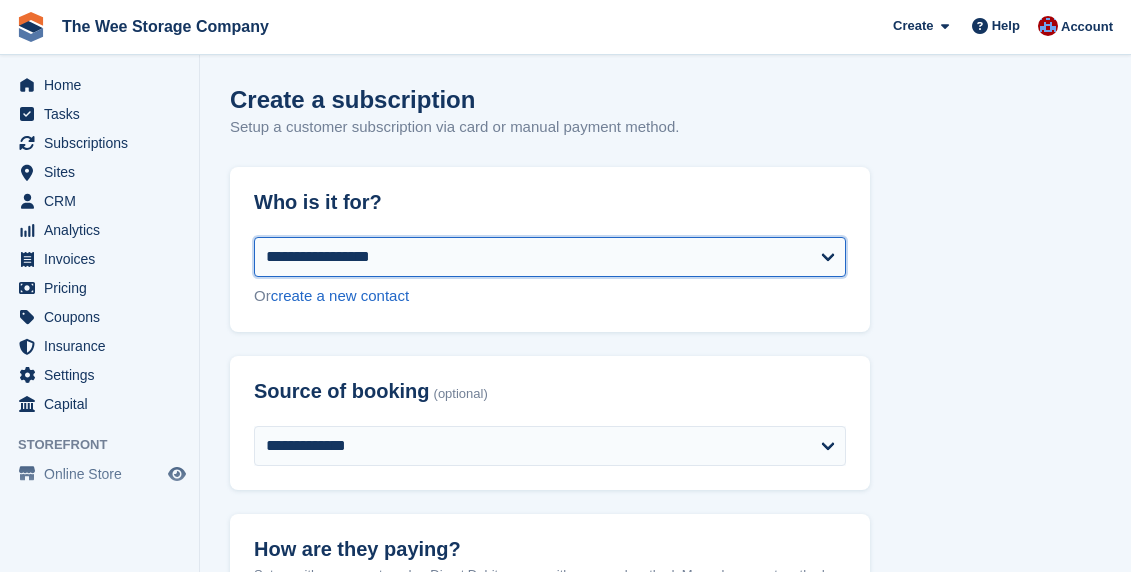 click on "**********" at bounding box center [550, 257] 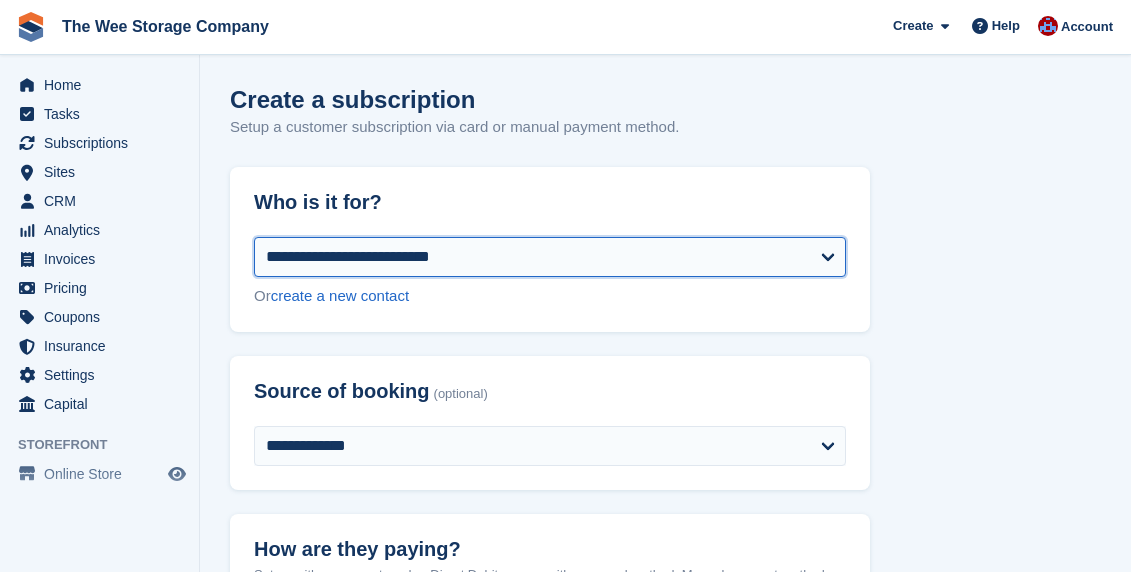 select on "**********" 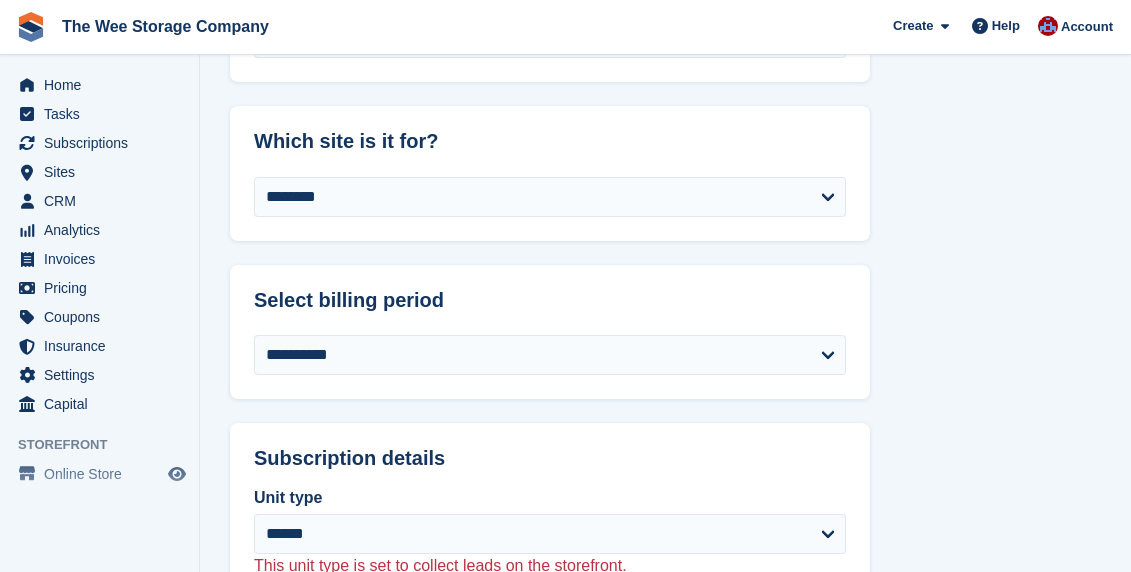 scroll, scrollTop: 1113, scrollLeft: 0, axis: vertical 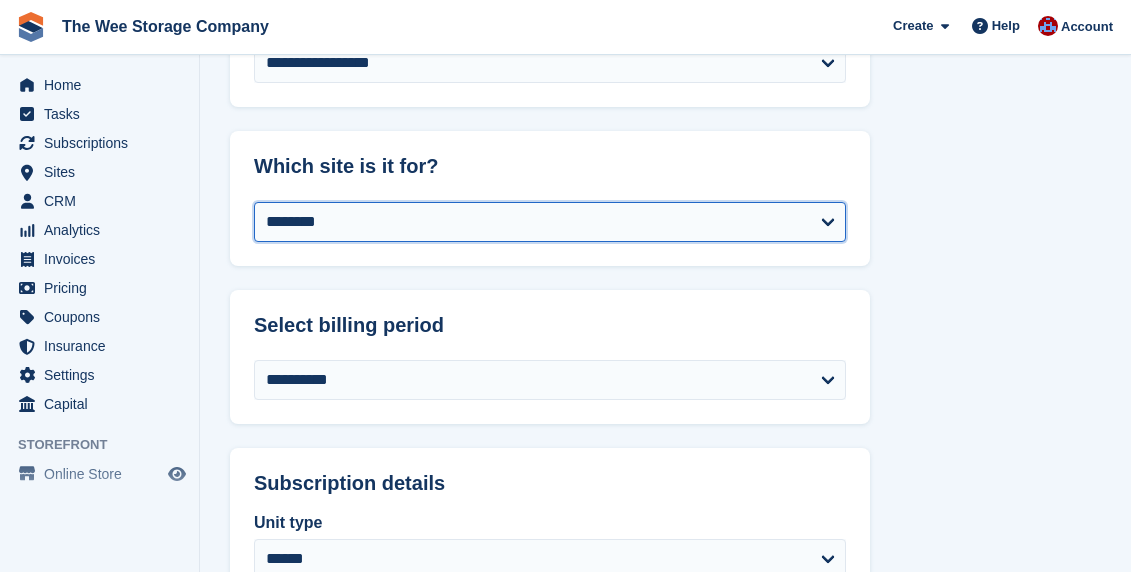 click on "**********" at bounding box center [550, 222] 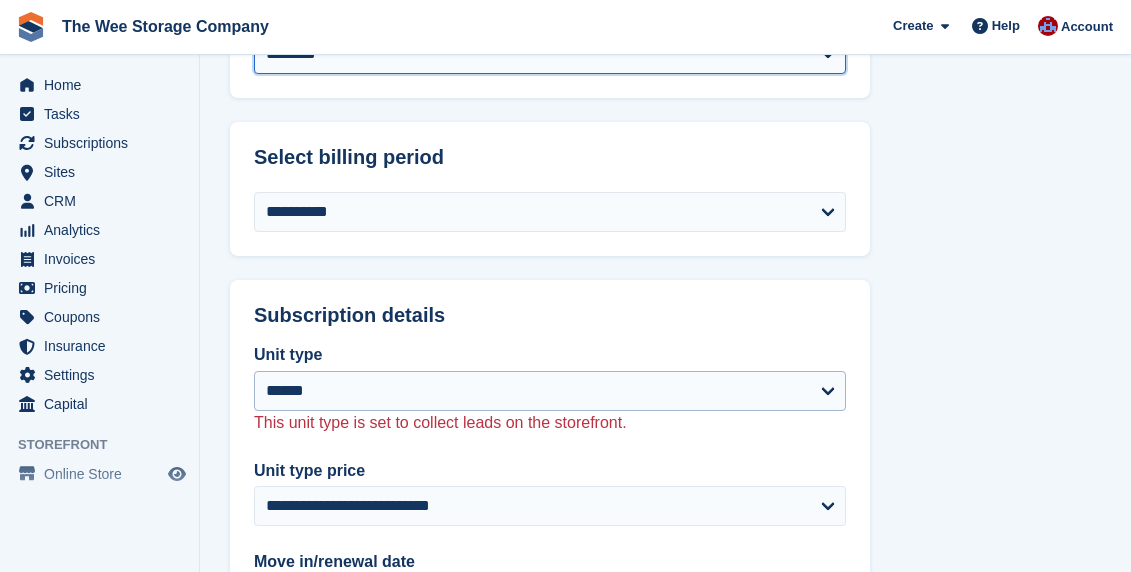 scroll, scrollTop: 1299, scrollLeft: 0, axis: vertical 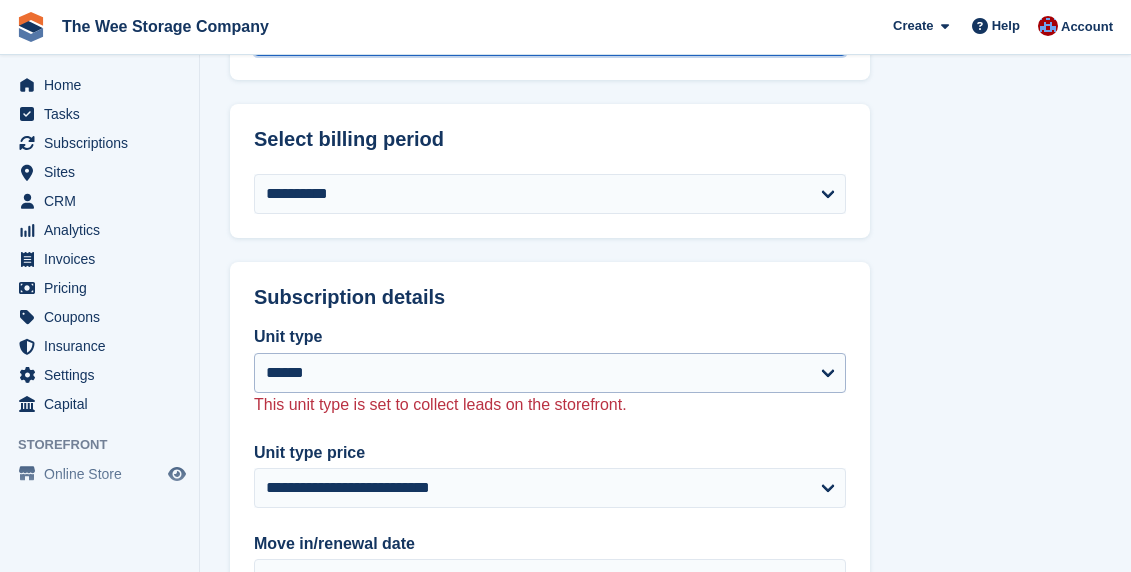 select on "******" 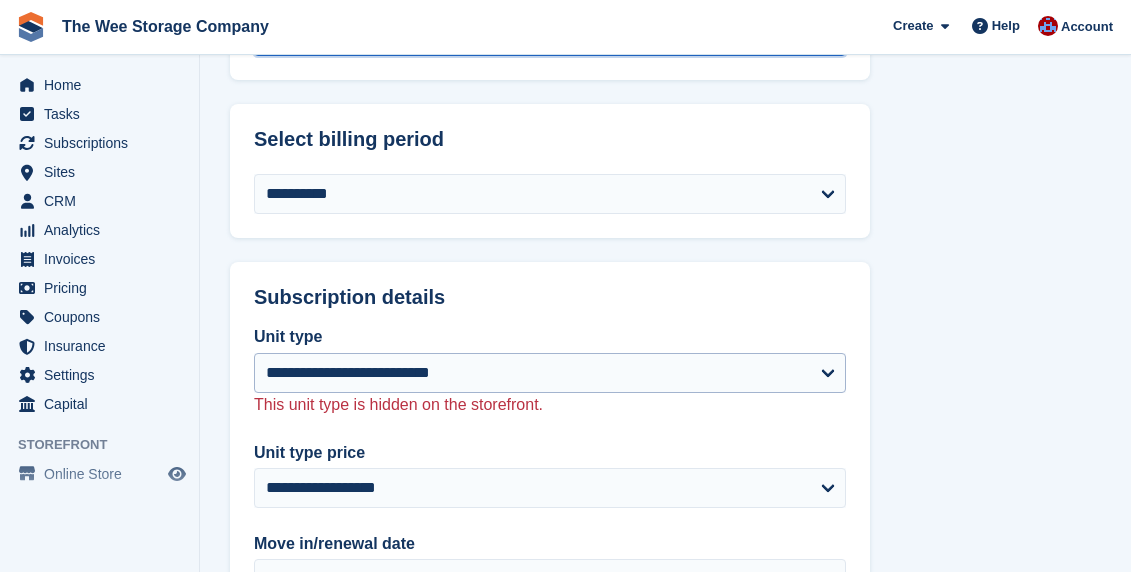 type on "**********" 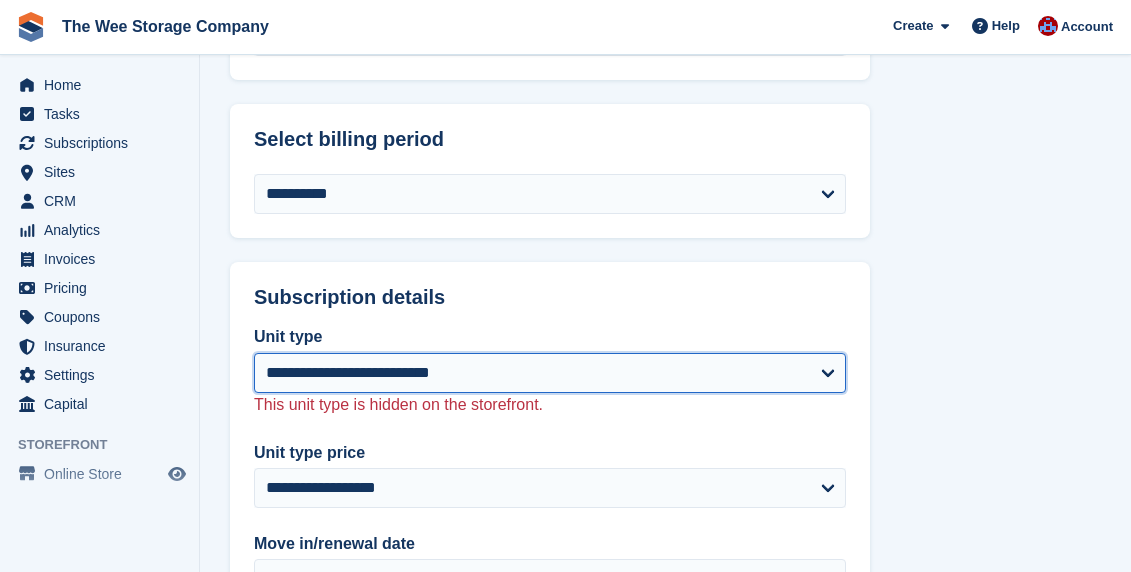 click on "**********" at bounding box center (550, 373) 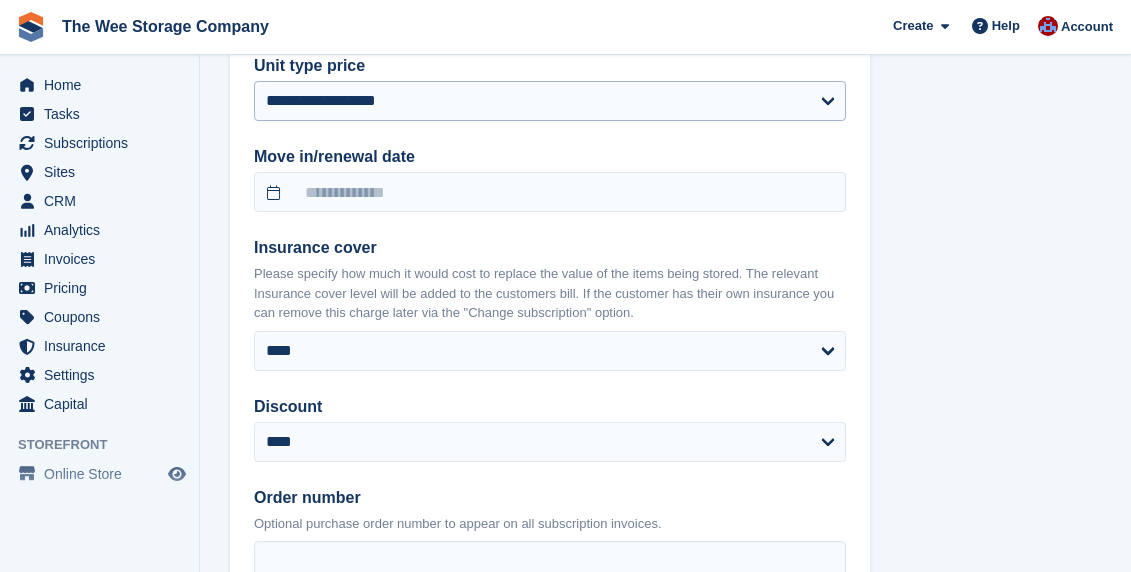 scroll, scrollTop: 1668, scrollLeft: 0, axis: vertical 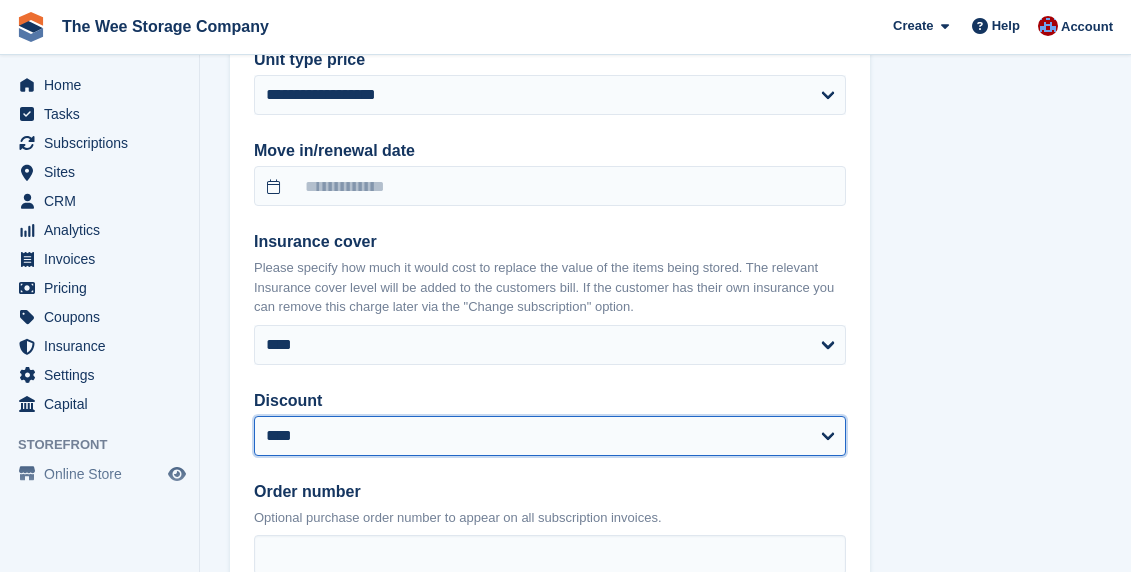 click on "**********" at bounding box center [550, 436] 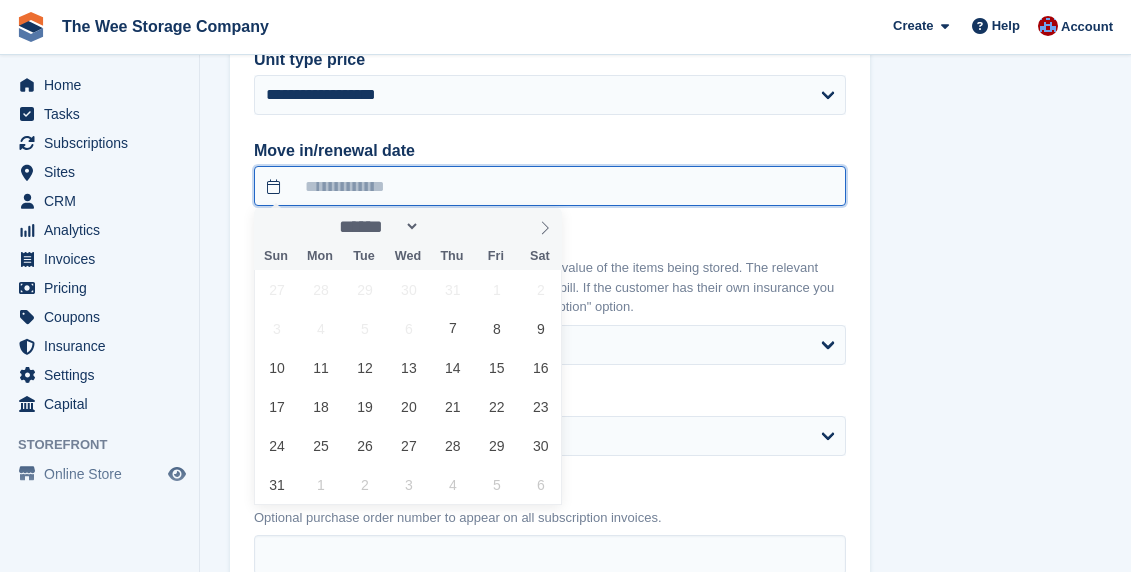 click at bounding box center [550, 186] 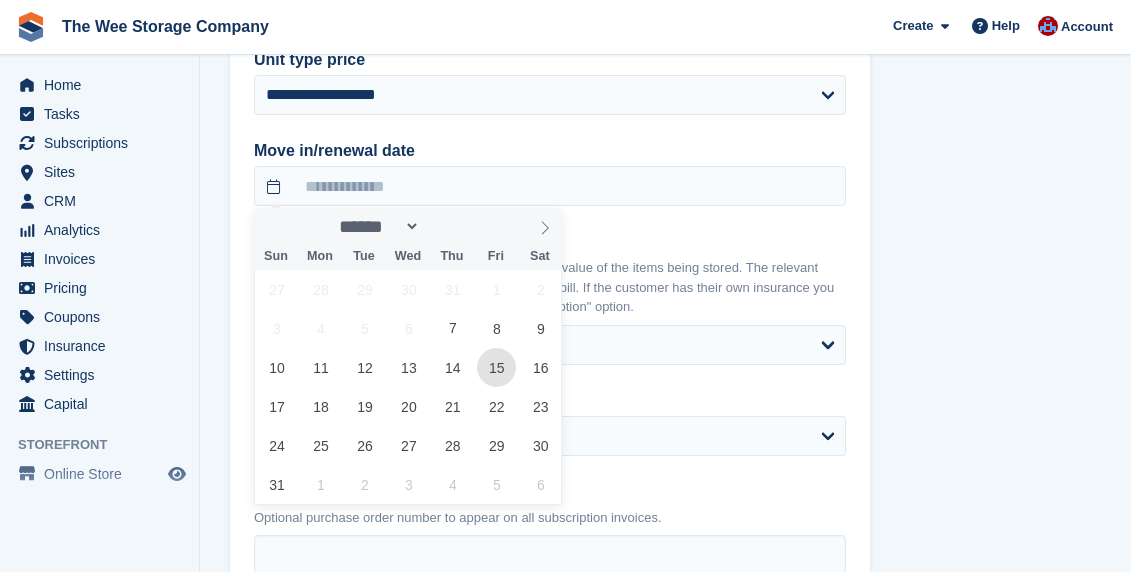 click on "15" at bounding box center (496, 367) 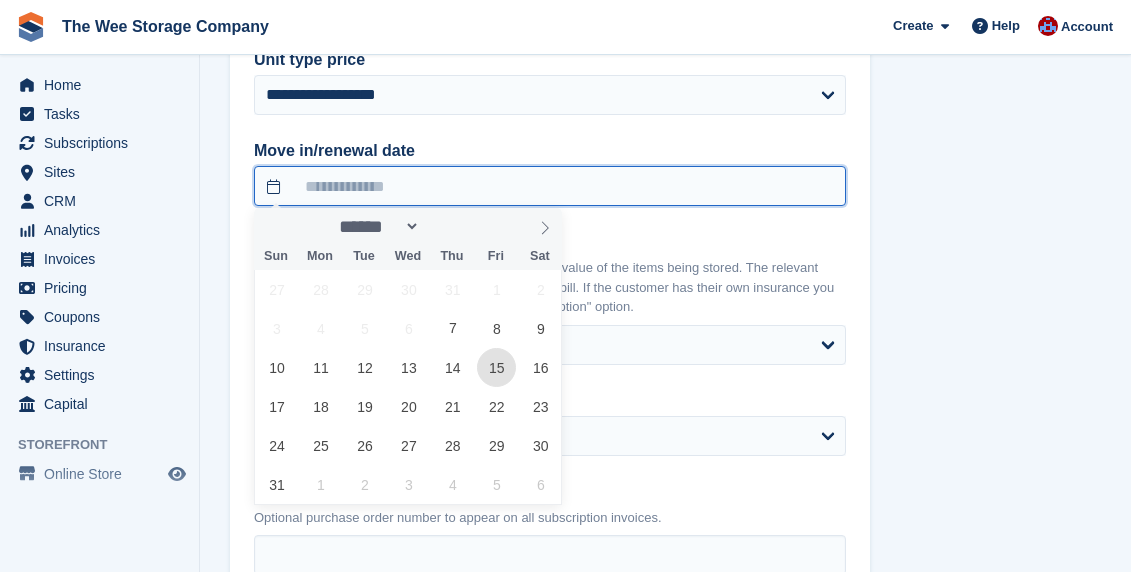 type on "**********" 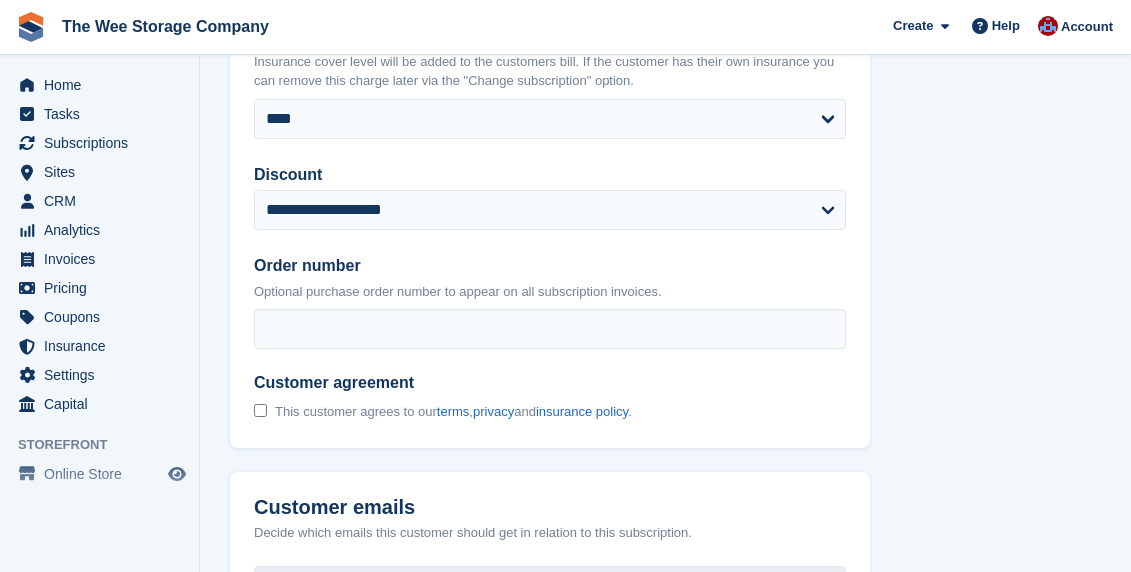 scroll, scrollTop: 1904, scrollLeft: 0, axis: vertical 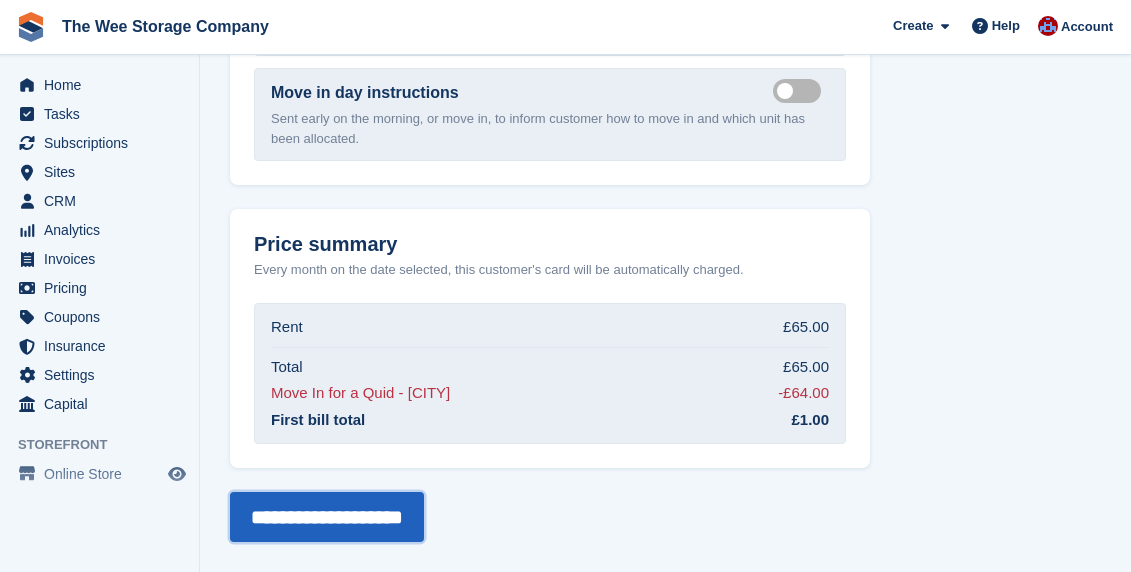 click on "**********" at bounding box center [327, 517] 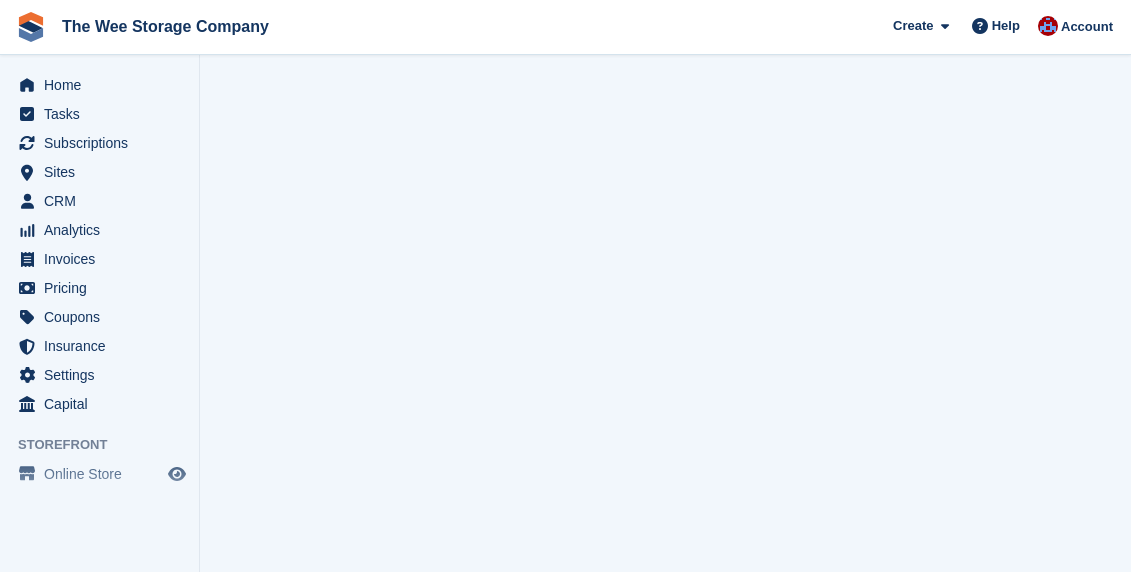 scroll, scrollTop: 0, scrollLeft: 0, axis: both 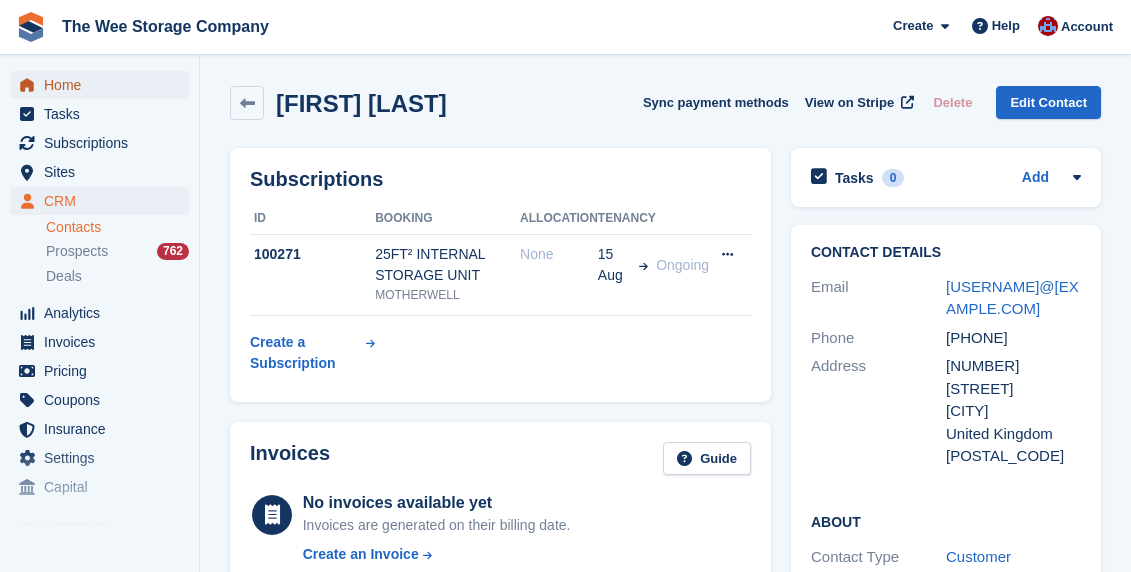 click on "Home" at bounding box center (104, 85) 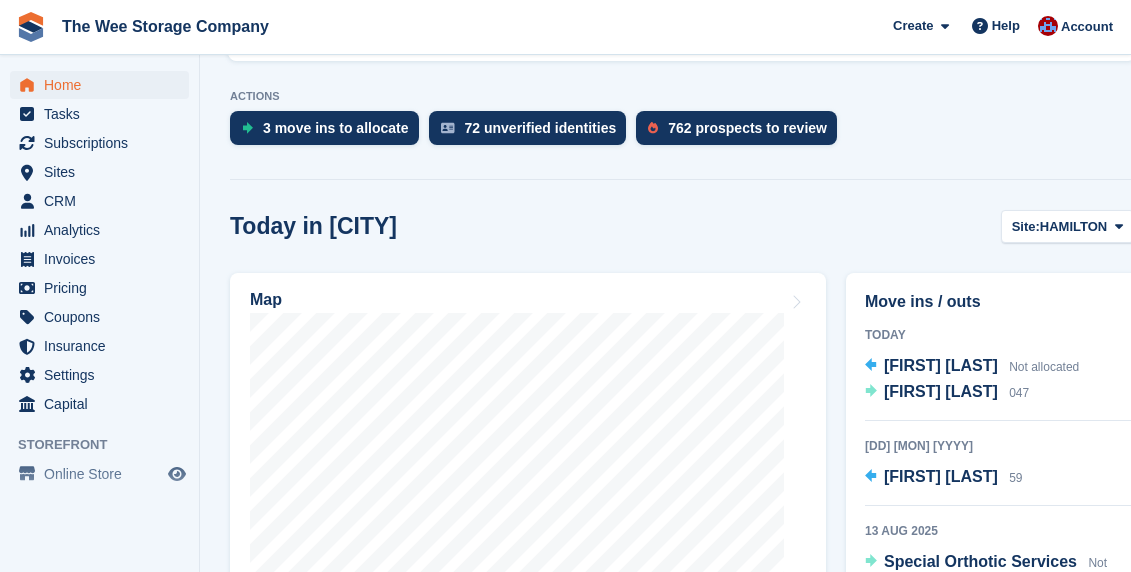 scroll, scrollTop: 563, scrollLeft: 0, axis: vertical 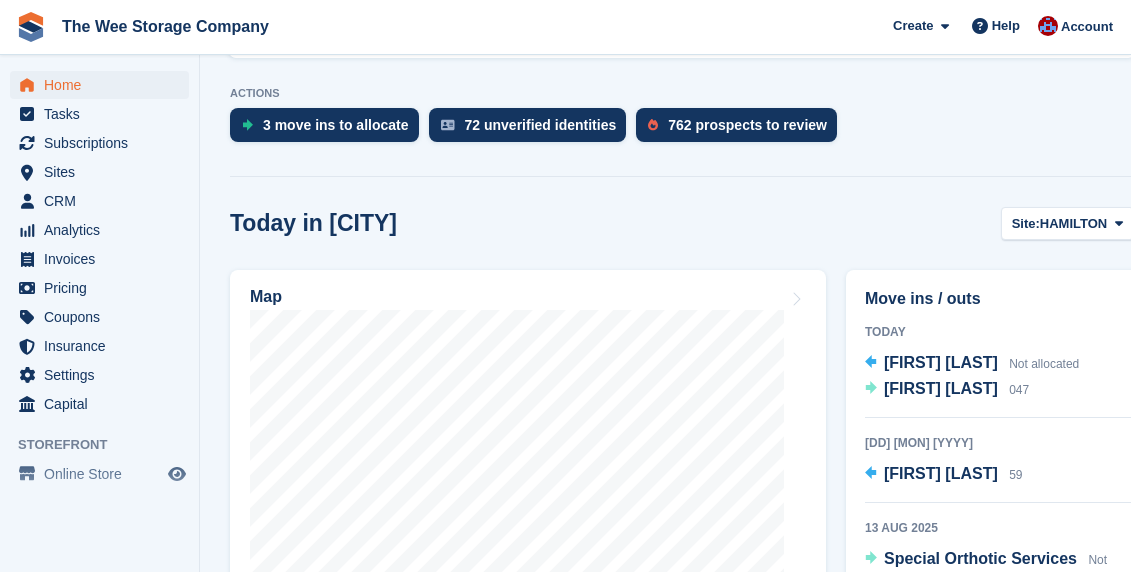 click on "ACTIONS
3
move ins to allocate
72
unverified identities
762
prospects to review" at bounding box center [682, 119] 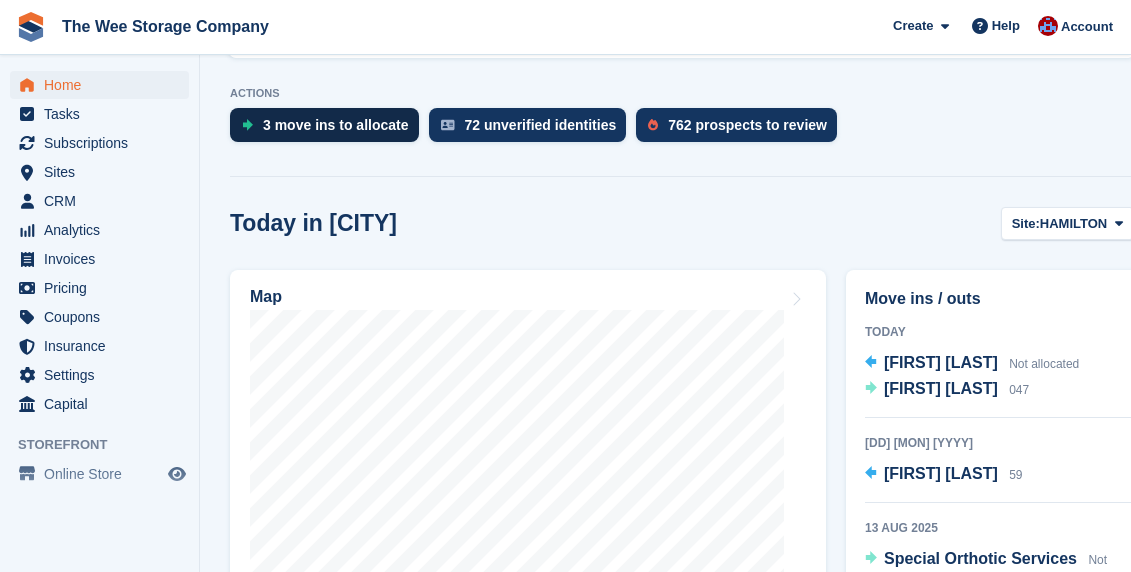 click on "3
move ins to allocate" at bounding box center [336, 125] 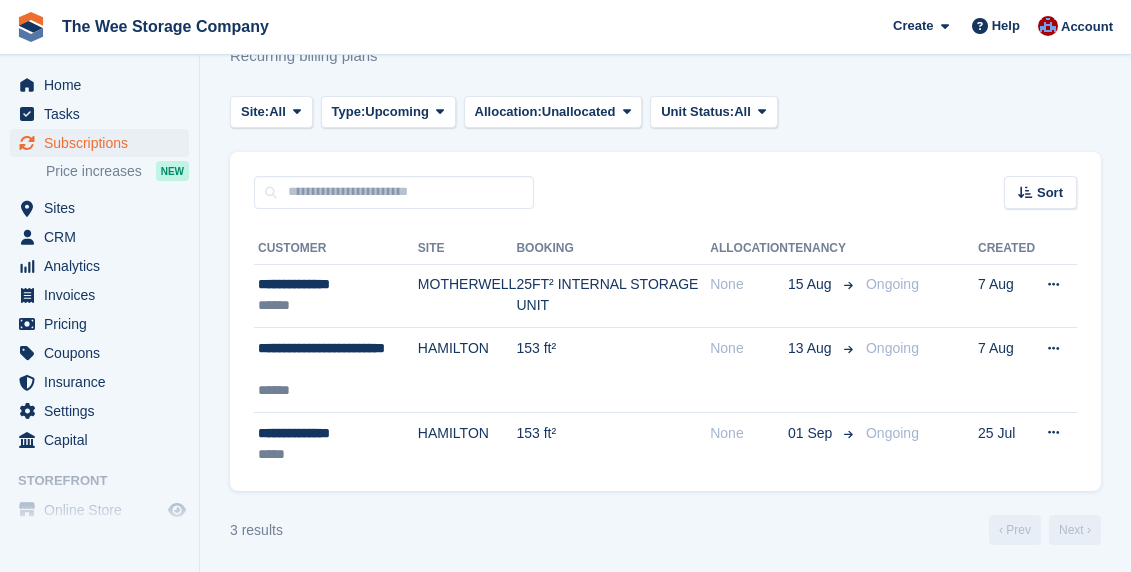 scroll, scrollTop: 74, scrollLeft: 0, axis: vertical 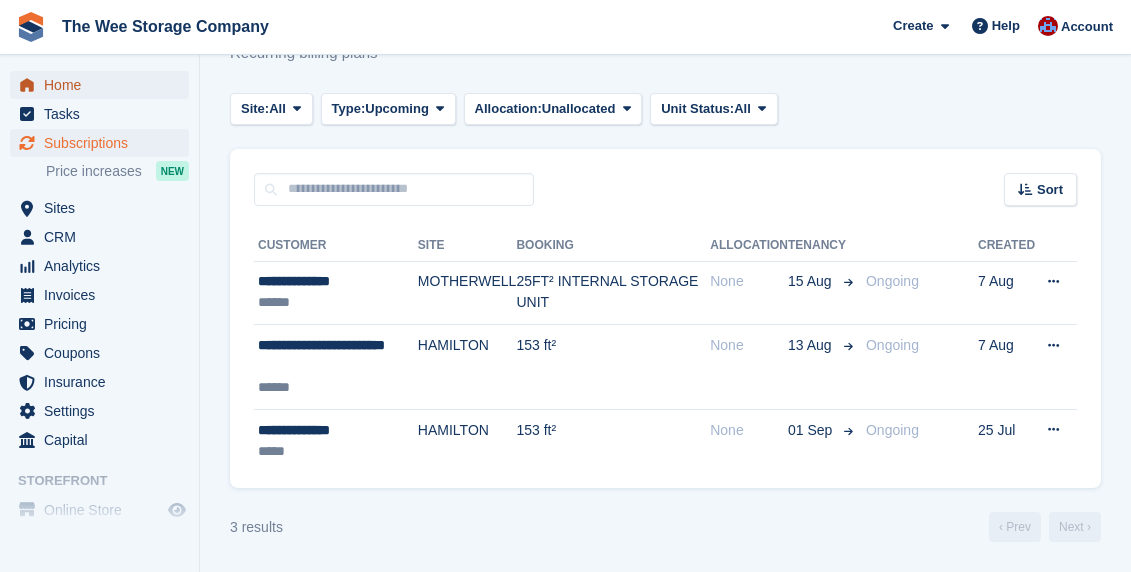 click on "Home" at bounding box center (104, 85) 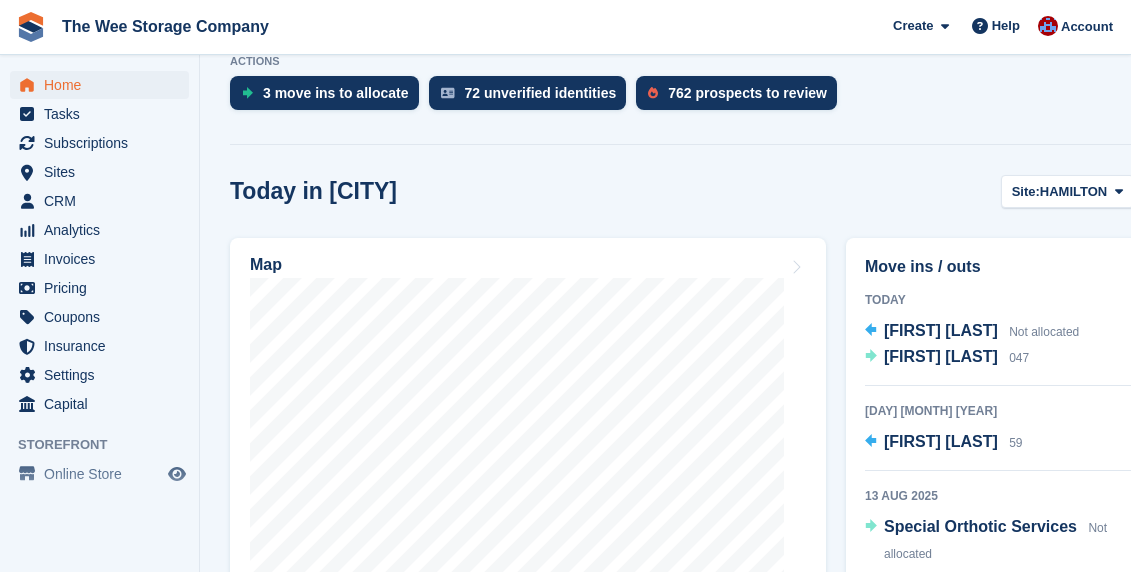 scroll, scrollTop: 599, scrollLeft: 0, axis: vertical 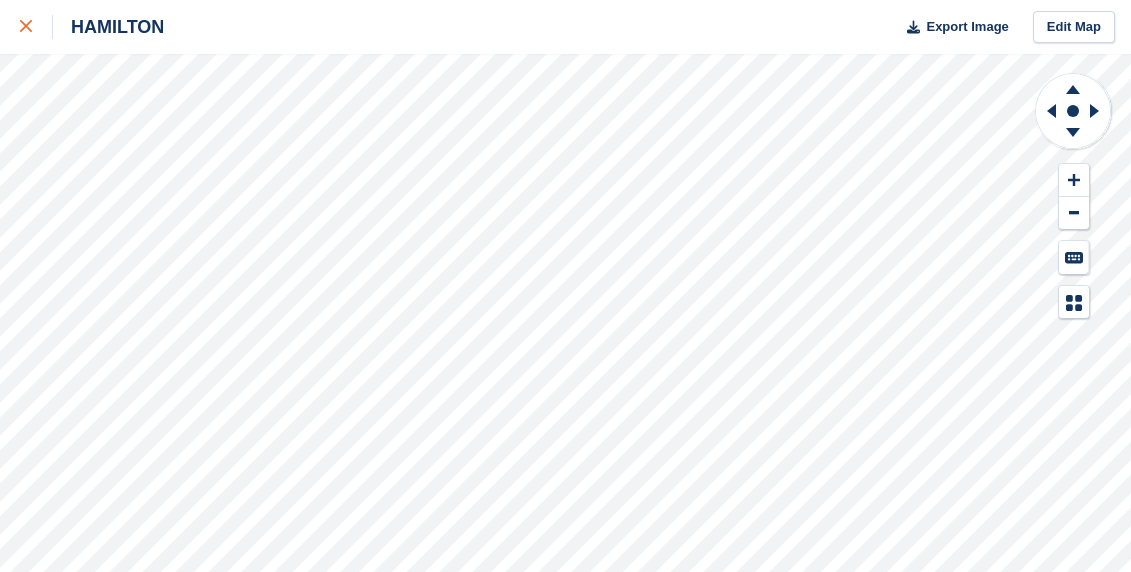 click 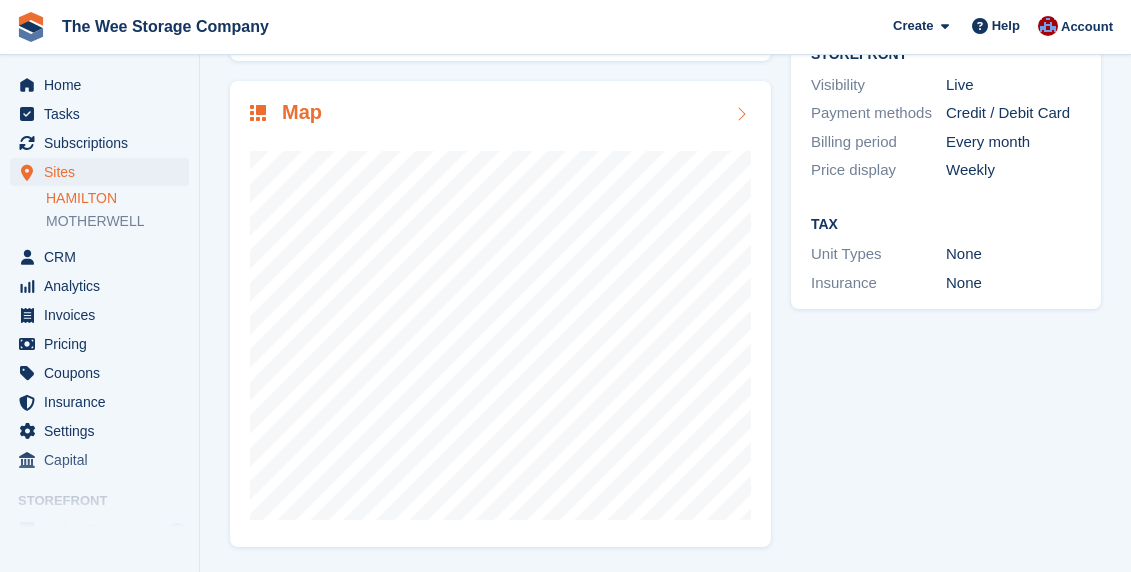 scroll, scrollTop: 277, scrollLeft: 0, axis: vertical 